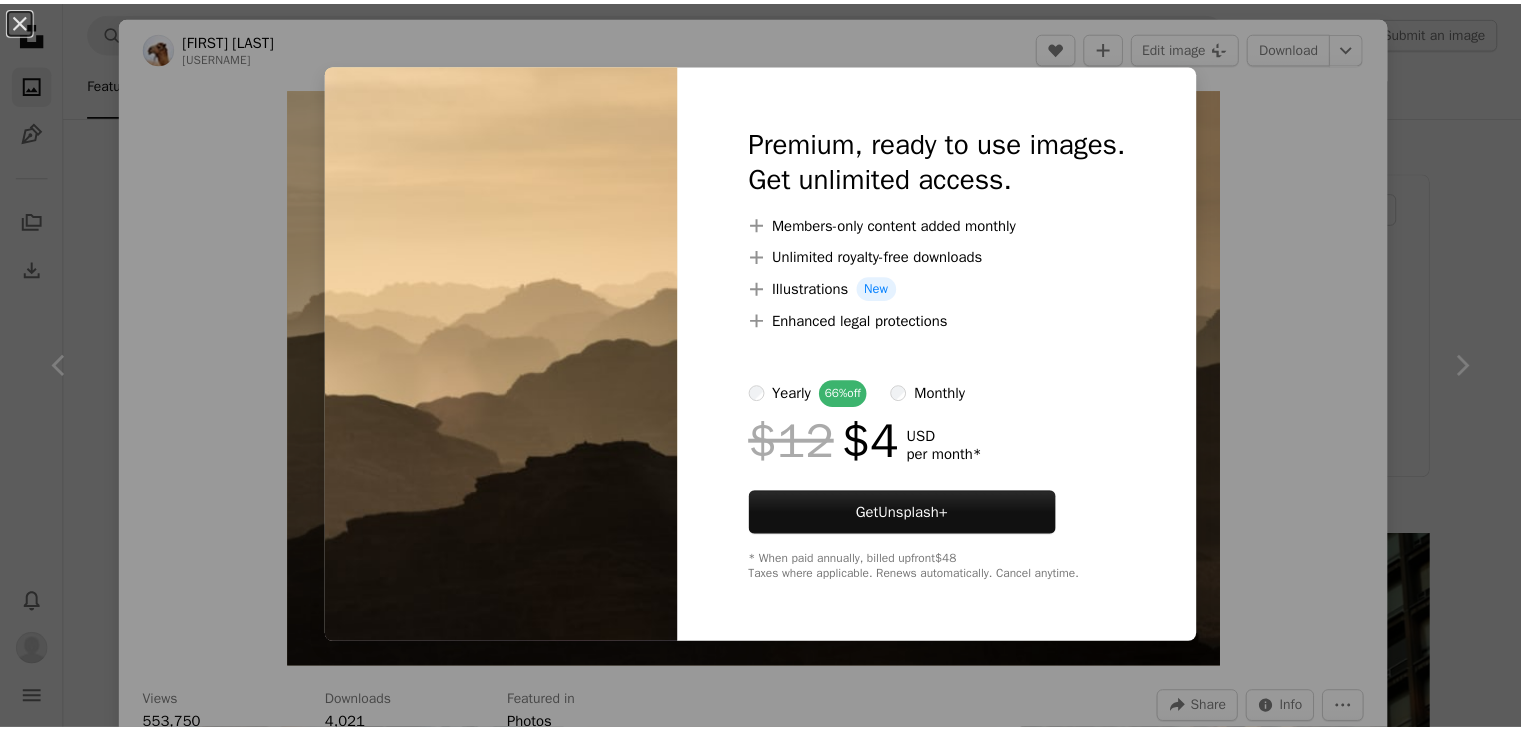 scroll, scrollTop: 6291, scrollLeft: 0, axis: vertical 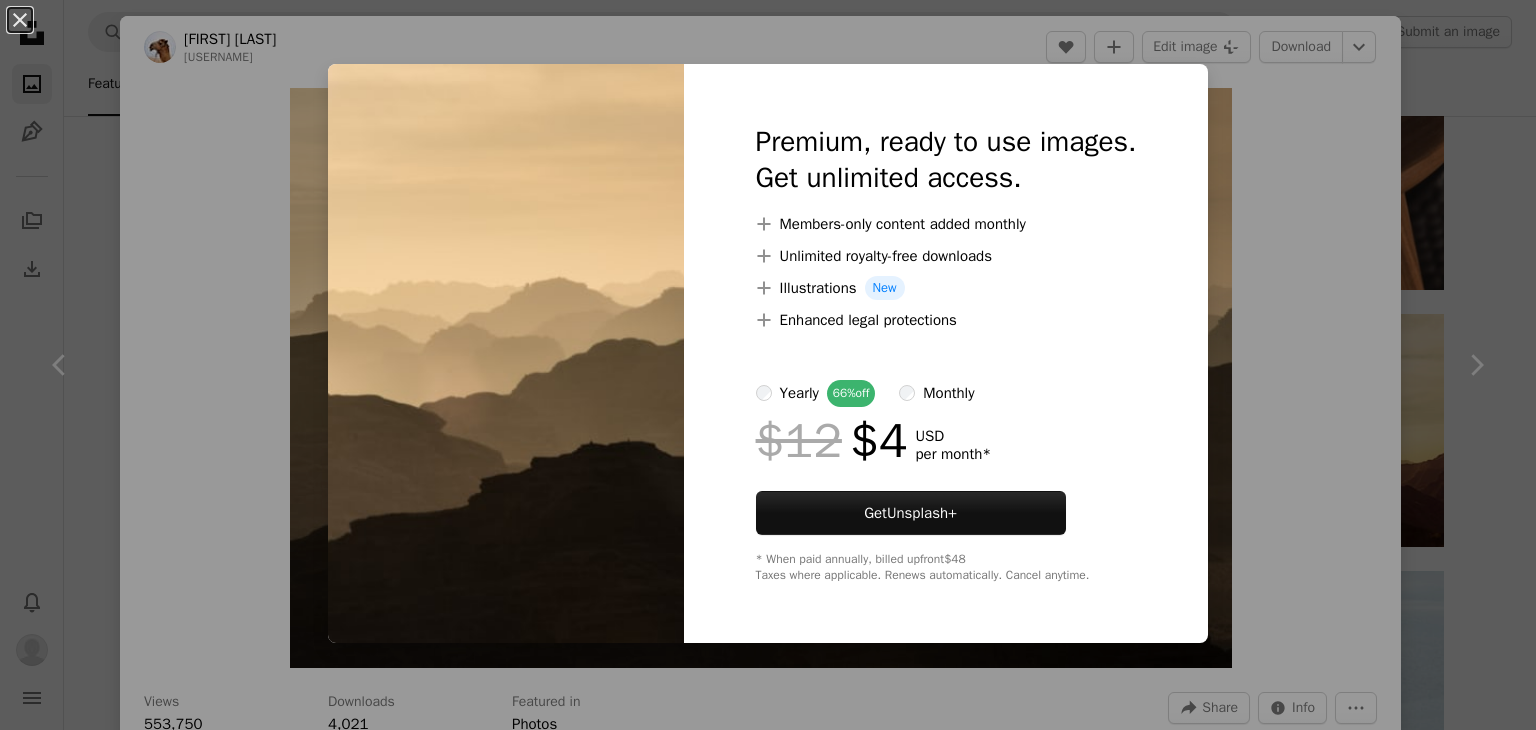 click on "An X shape Premium, ready to use images. Get unlimited access. A plus sign Members-only content added monthly A plus sign Unlimited royalty-free downloads A plus sign Illustrations  New A plus sign Enhanced legal protections yearly 66%  off monthly $12   $4 USD per month * Get  Unsplash+ * When paid annually, billed upfront  $48 Taxes where applicable. Renews automatically. Cancel anytime." at bounding box center (768, 365) 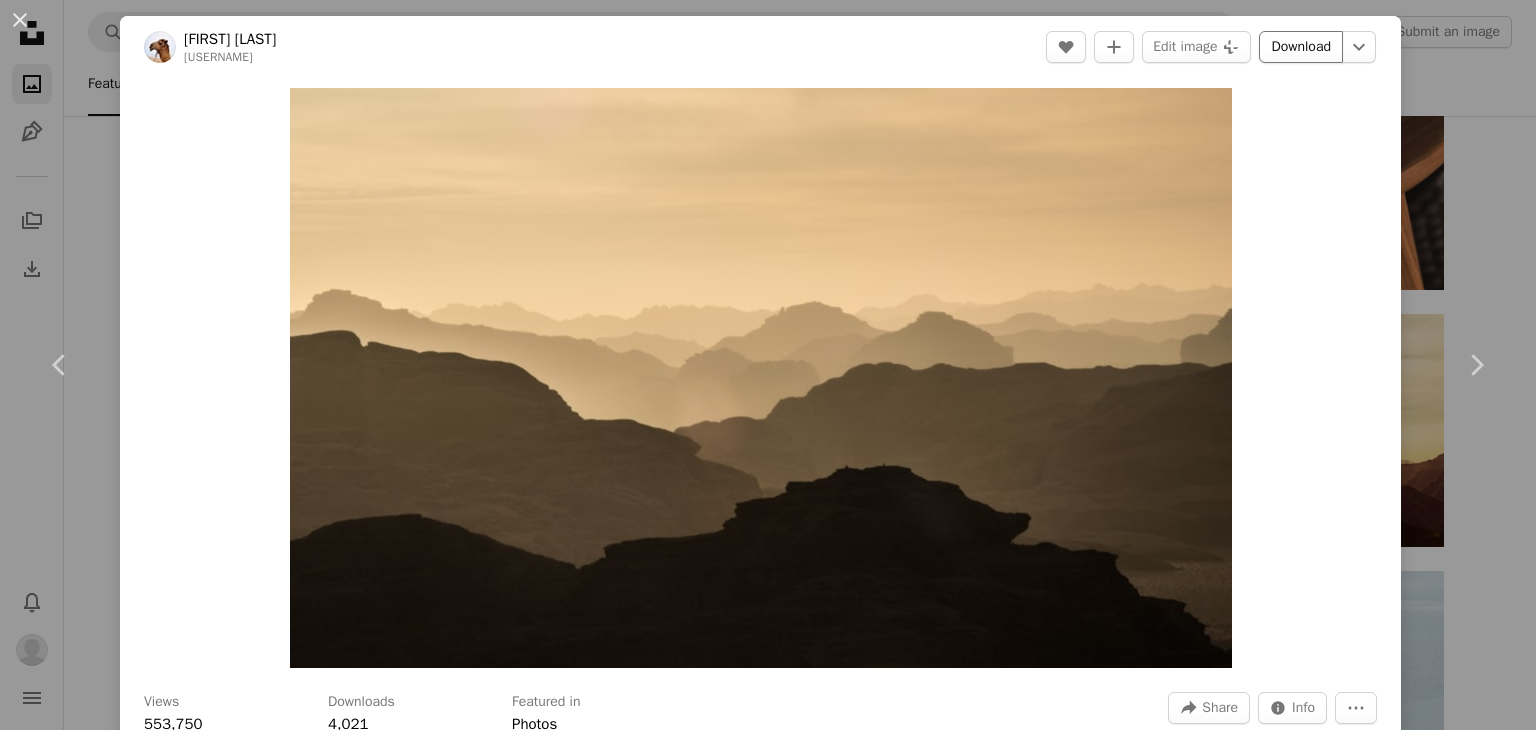 click on "Download" at bounding box center (1301, 47) 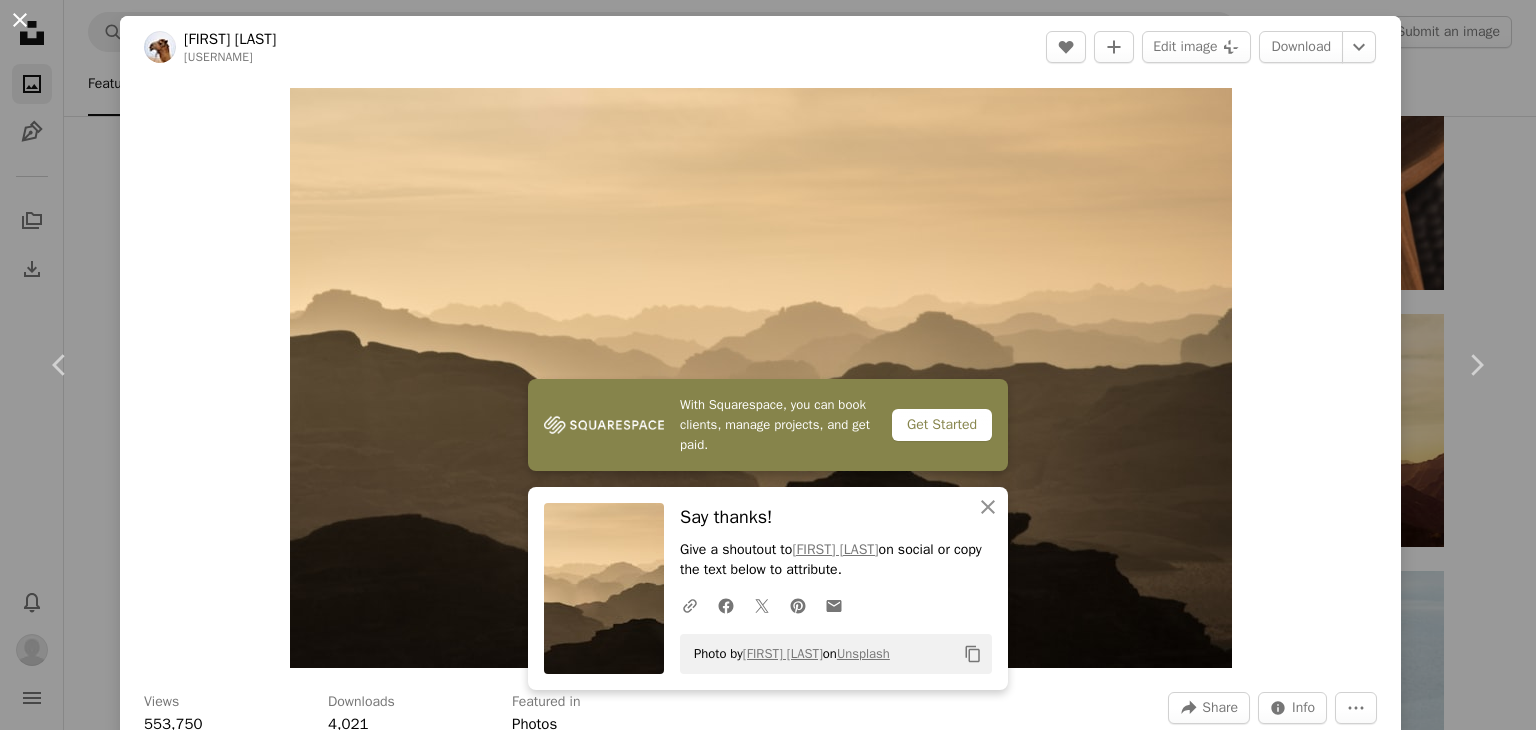 click on "An X shape" at bounding box center (20, 20) 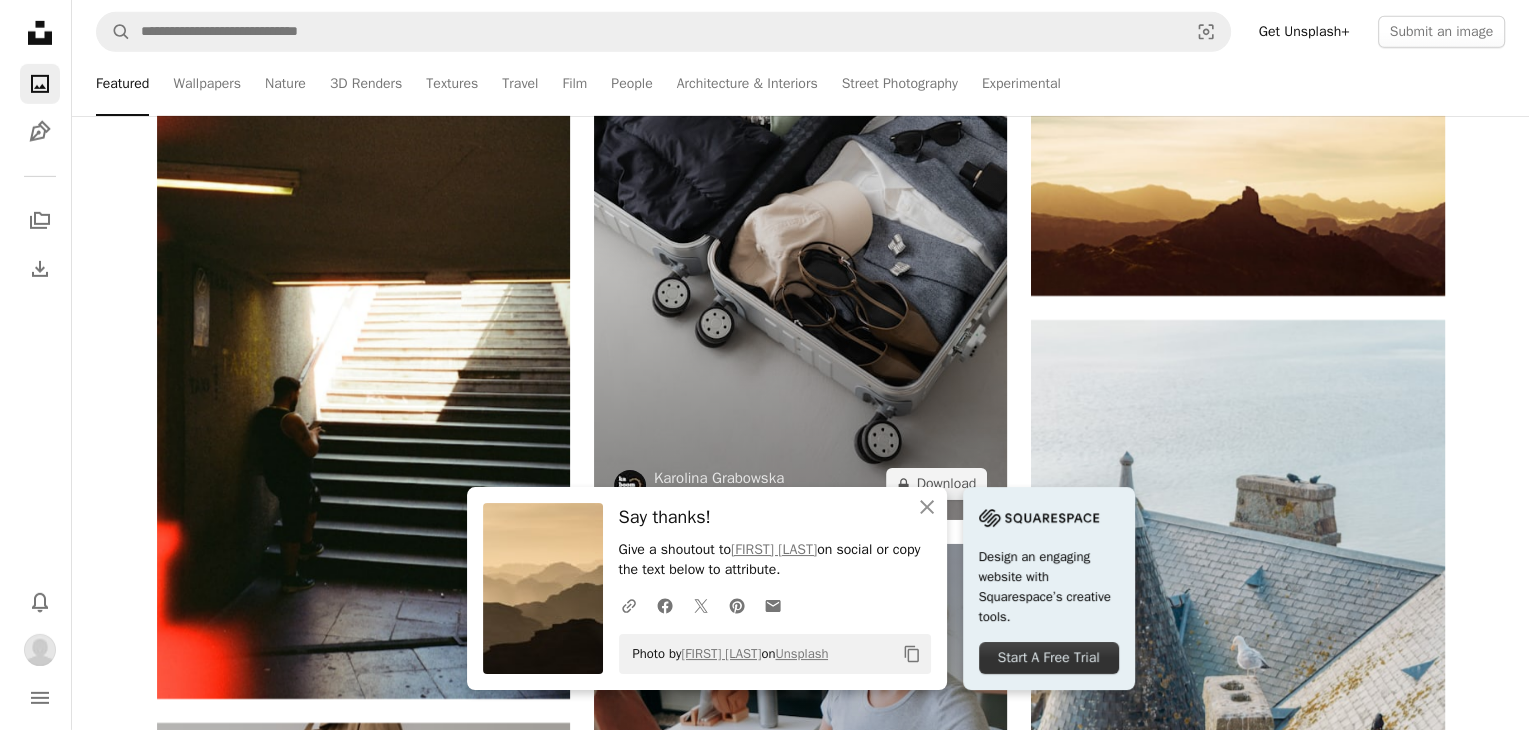 scroll, scrollTop: 6543, scrollLeft: 0, axis: vertical 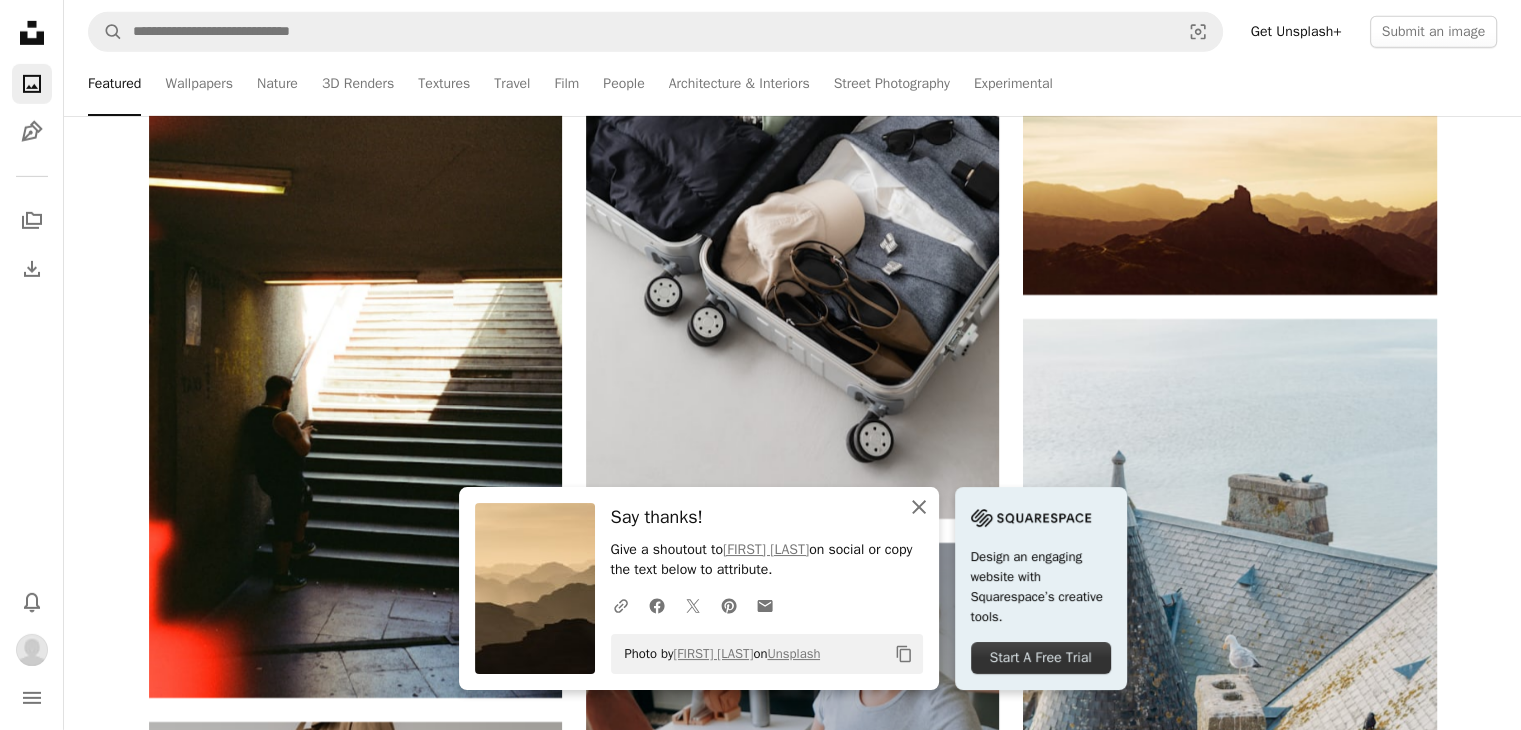click on "An X shape" 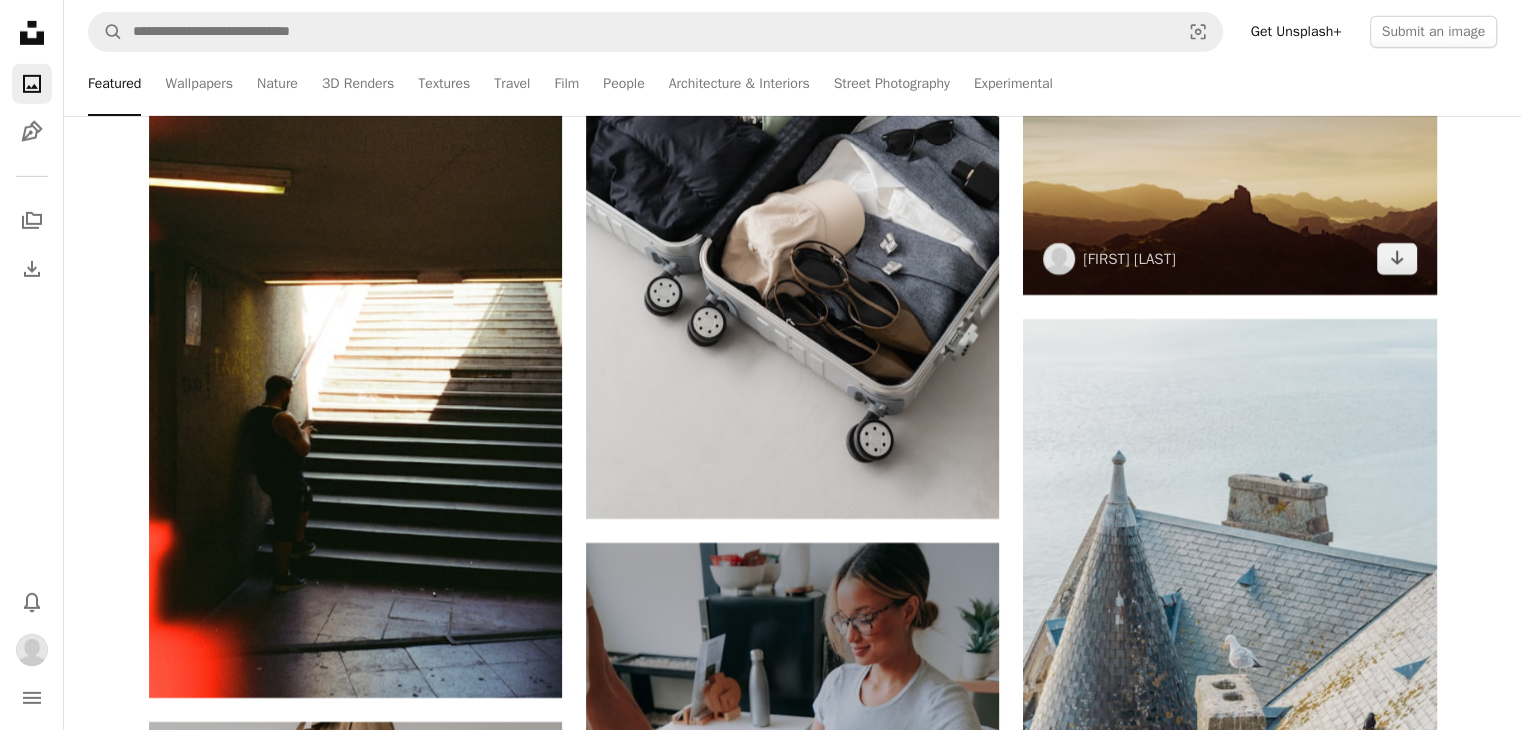 click at bounding box center [1229, 178] 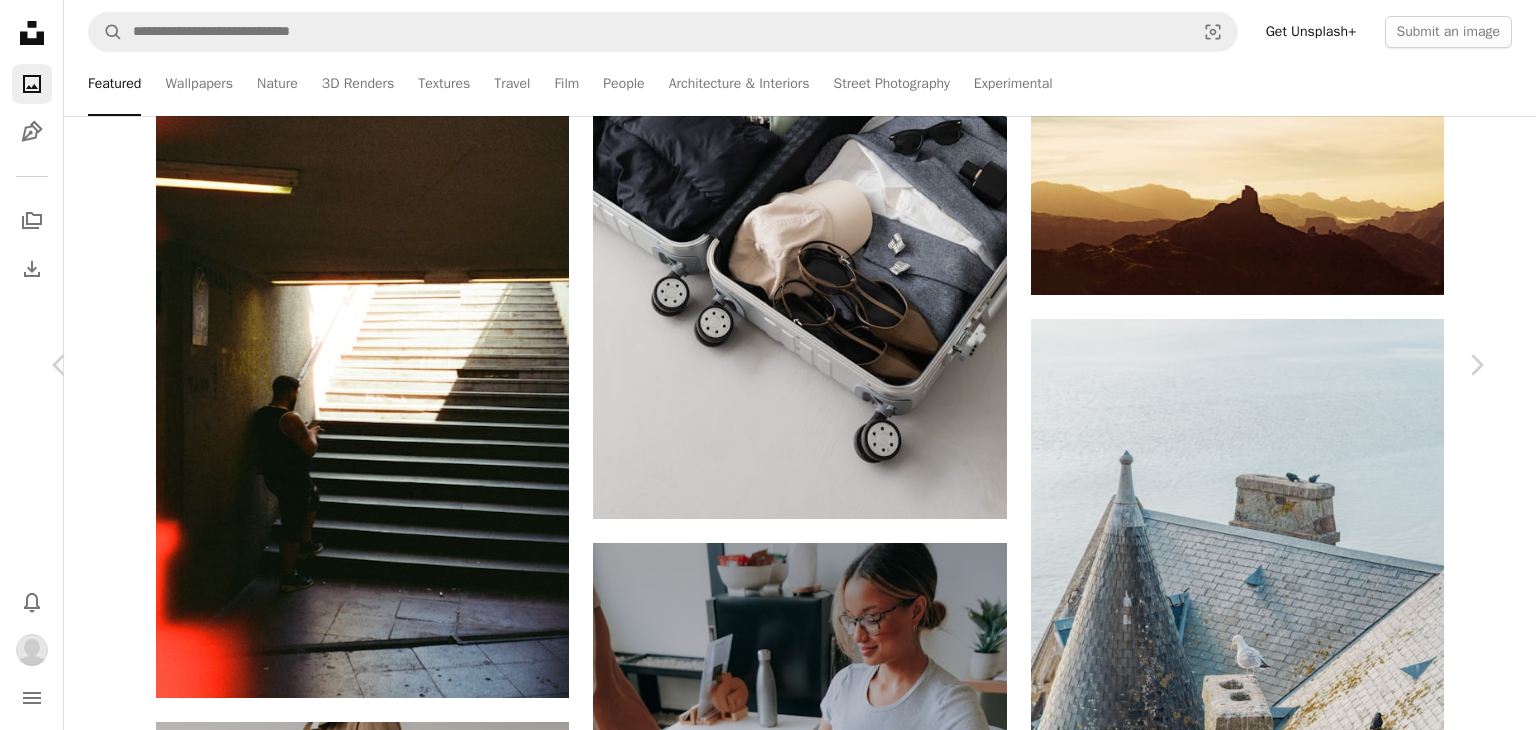 scroll, scrollTop: 2294, scrollLeft: 0, axis: vertical 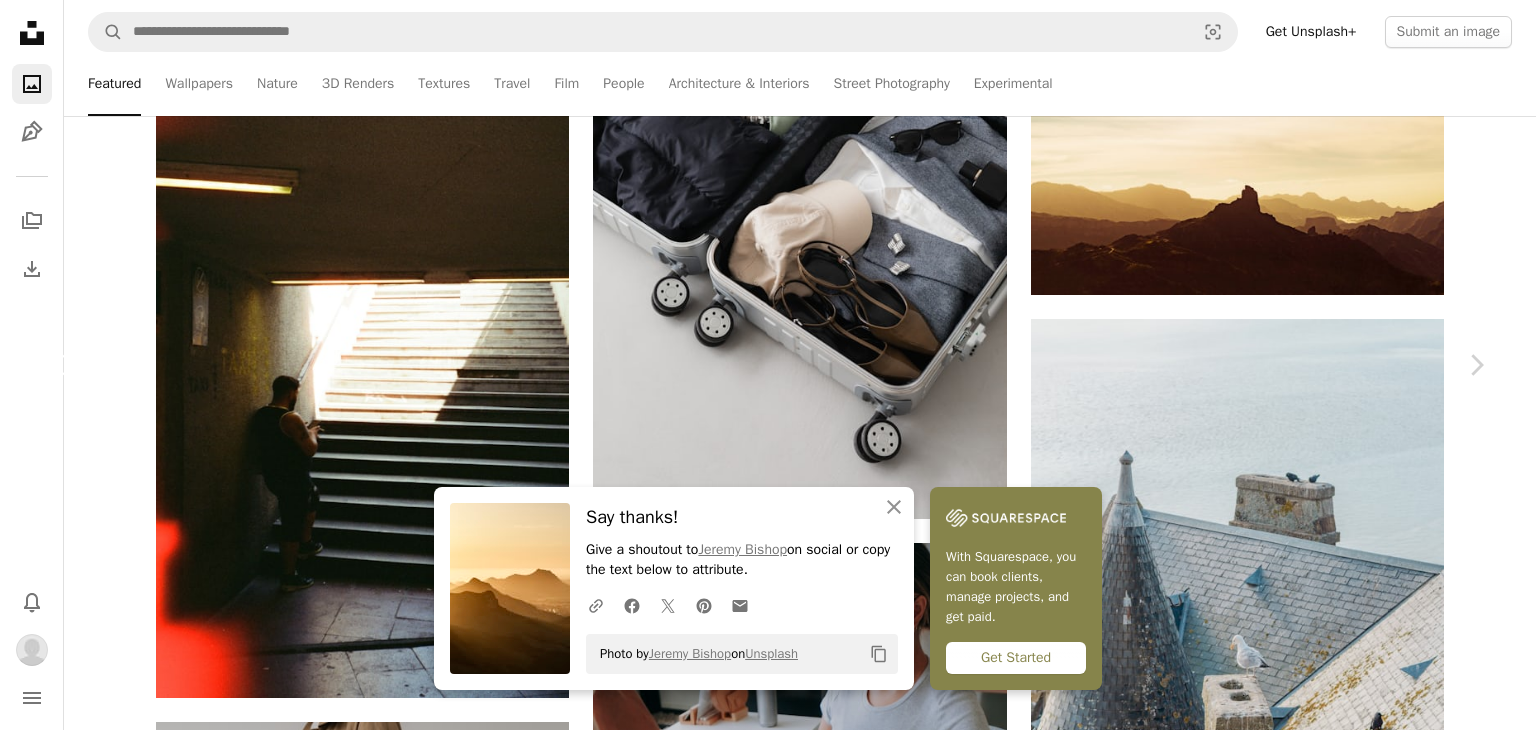 click on "Chevron left" 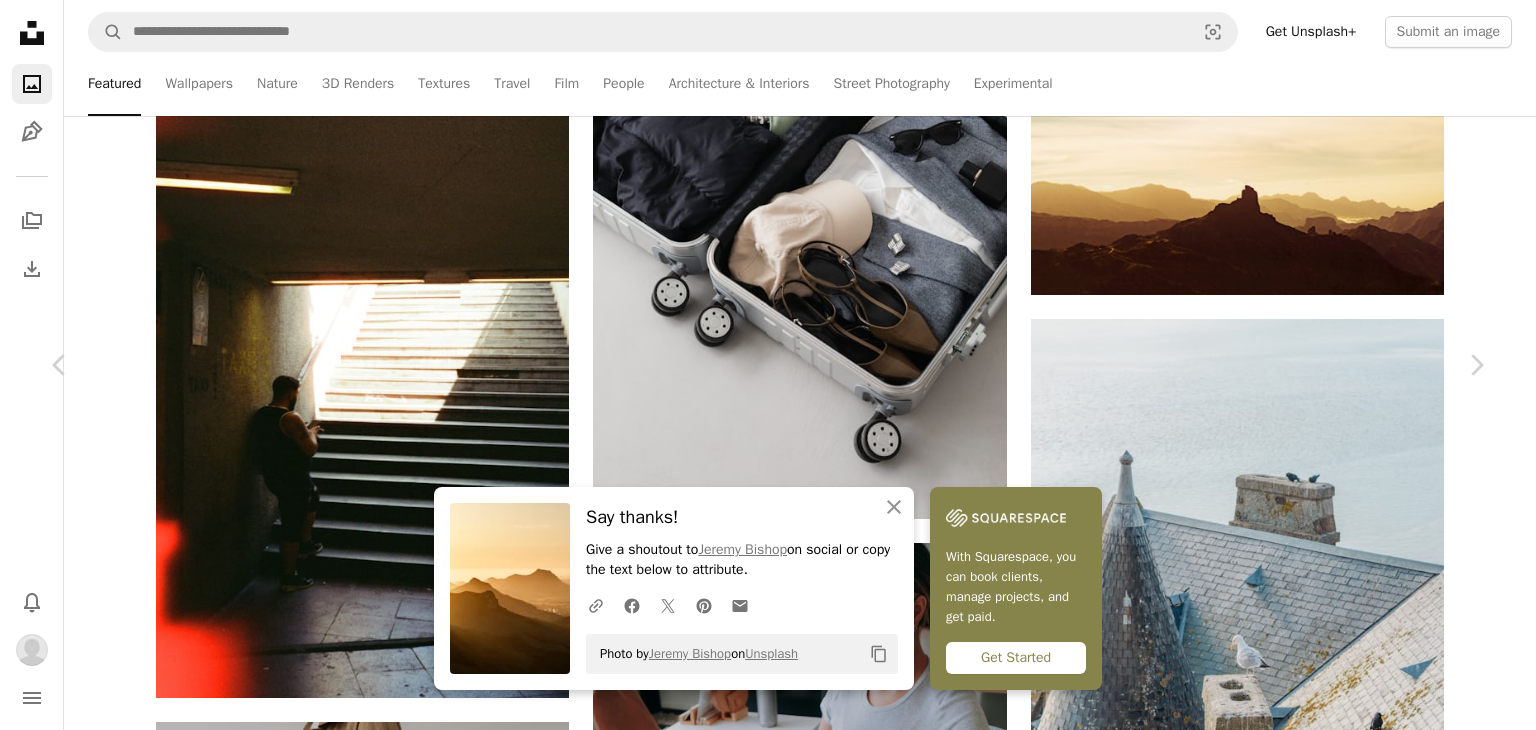 scroll, scrollTop: 787, scrollLeft: 0, axis: vertical 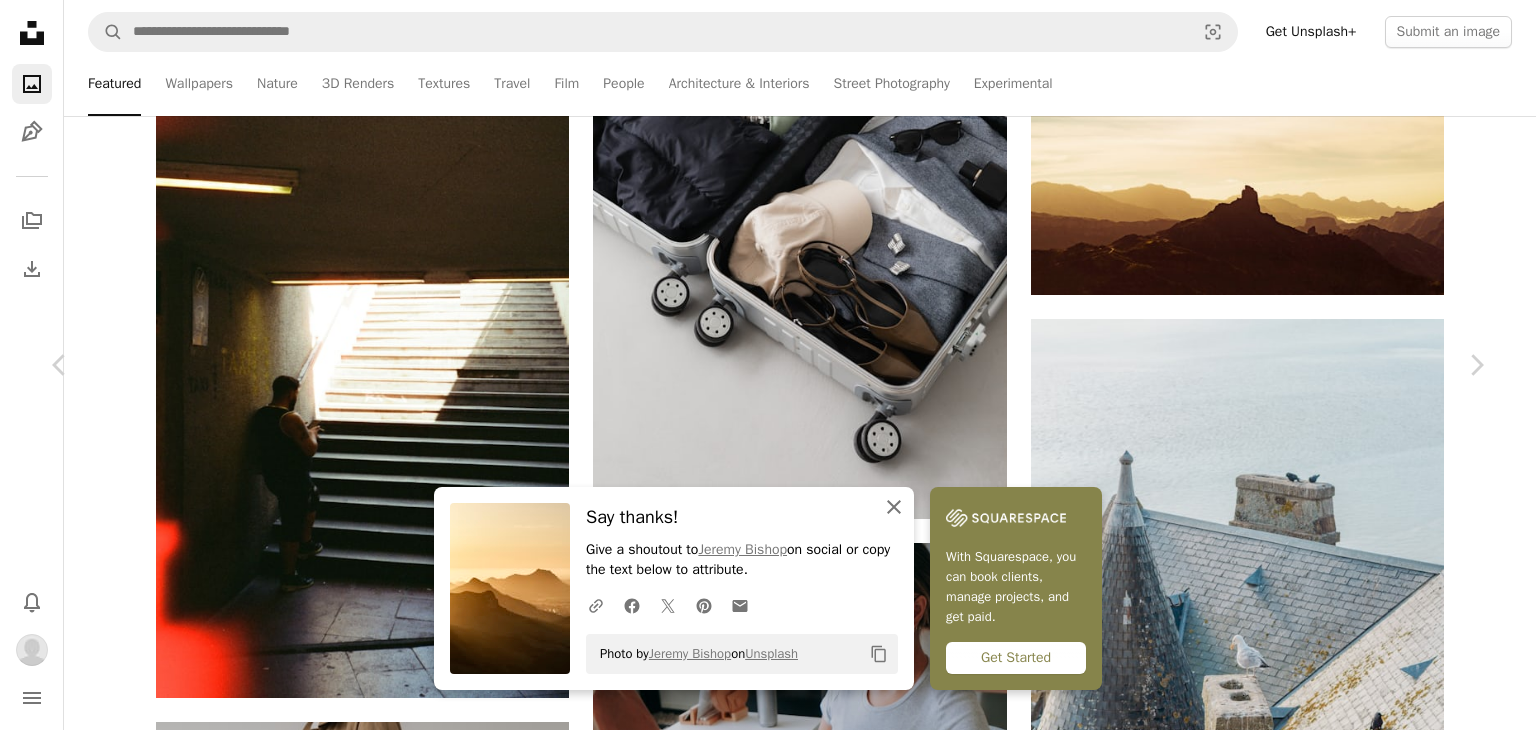 click 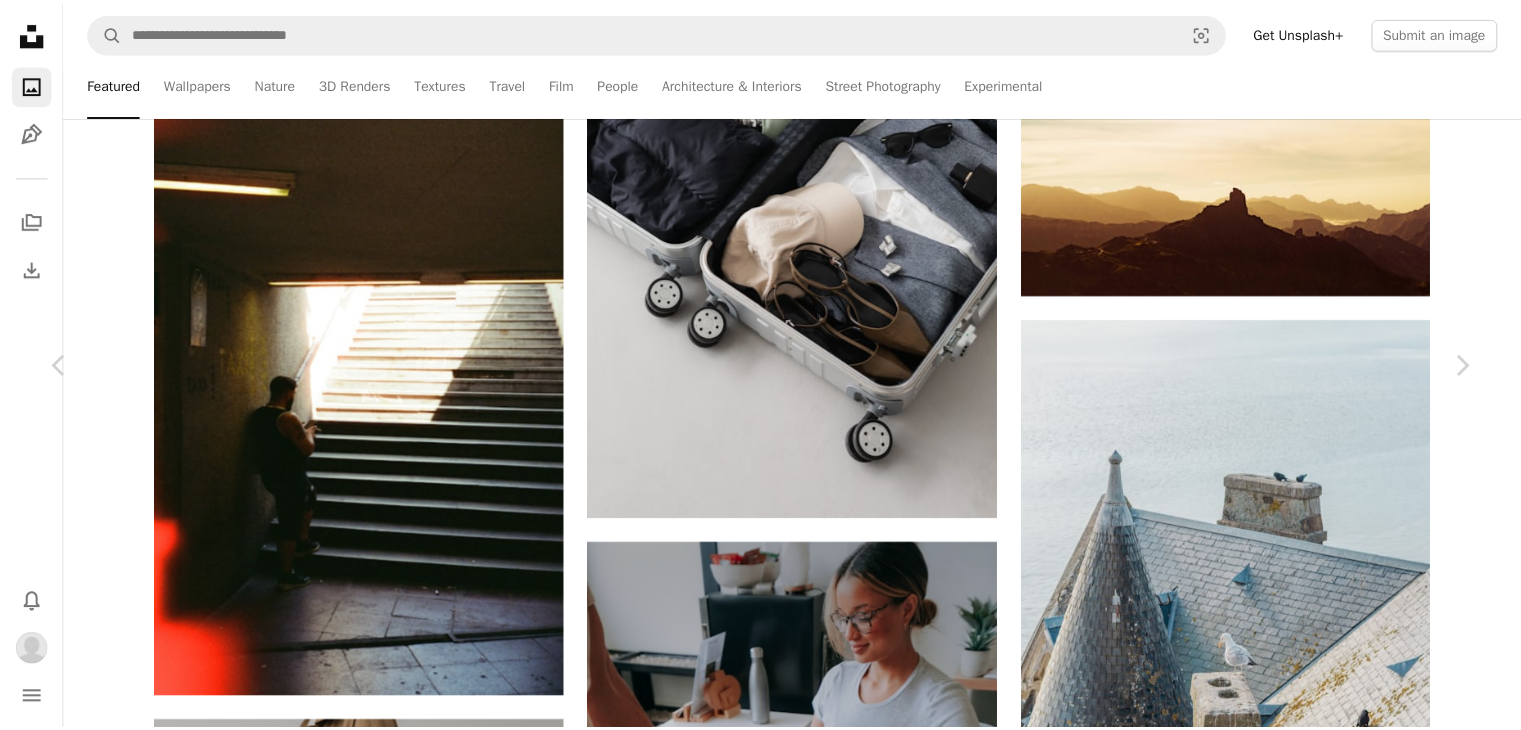 scroll, scrollTop: 4220, scrollLeft: 0, axis: vertical 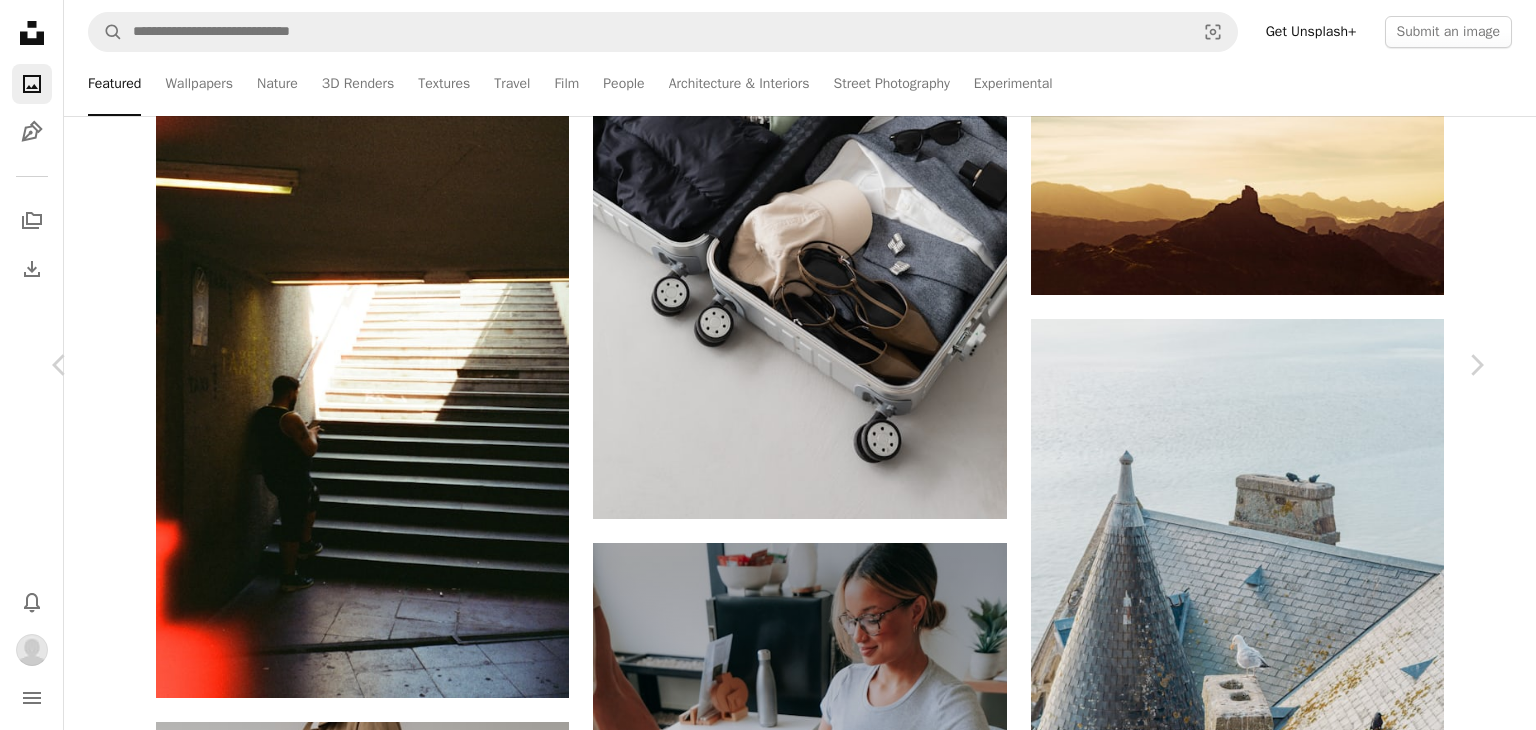 click on "An X shape" at bounding box center [20, 20] 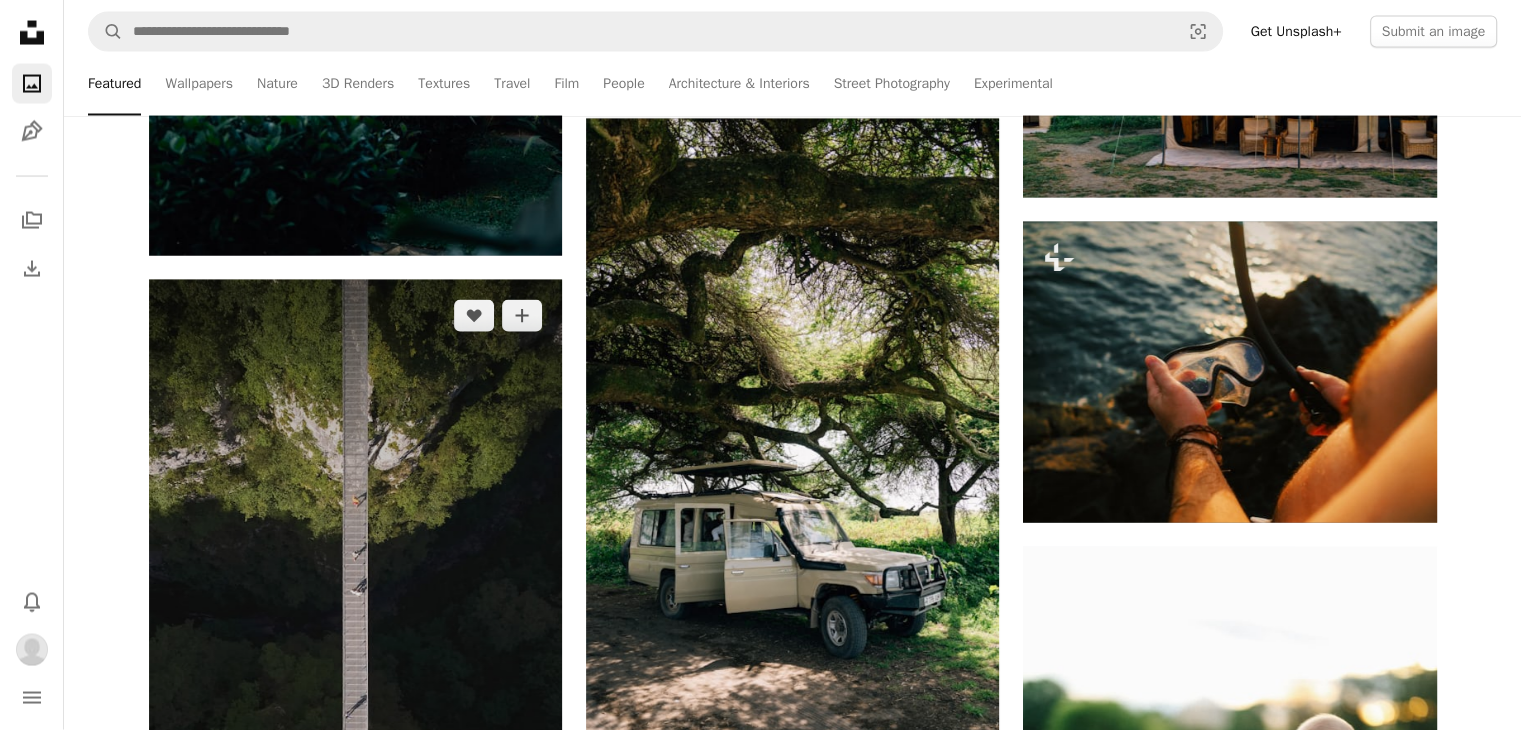 scroll, scrollTop: 11689, scrollLeft: 0, axis: vertical 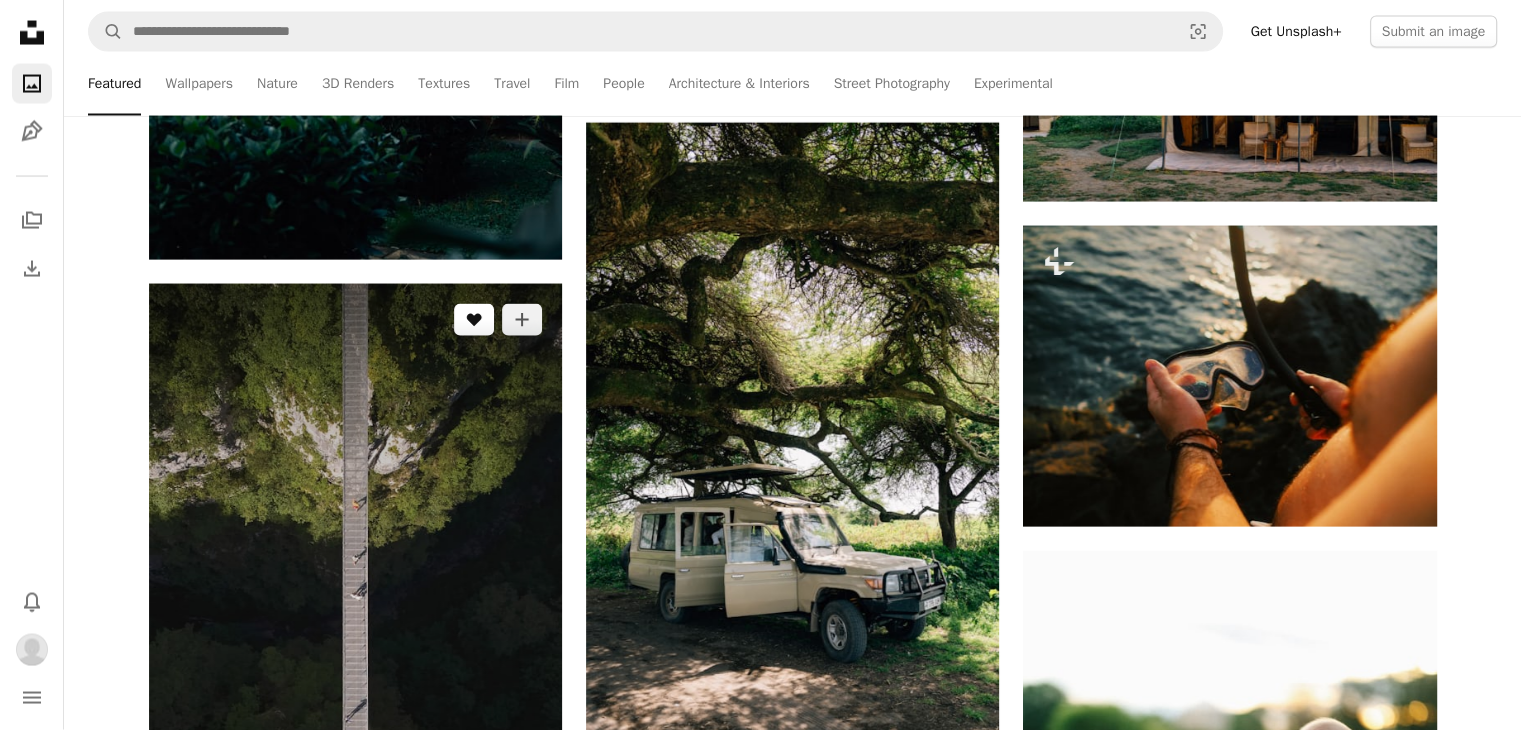 click 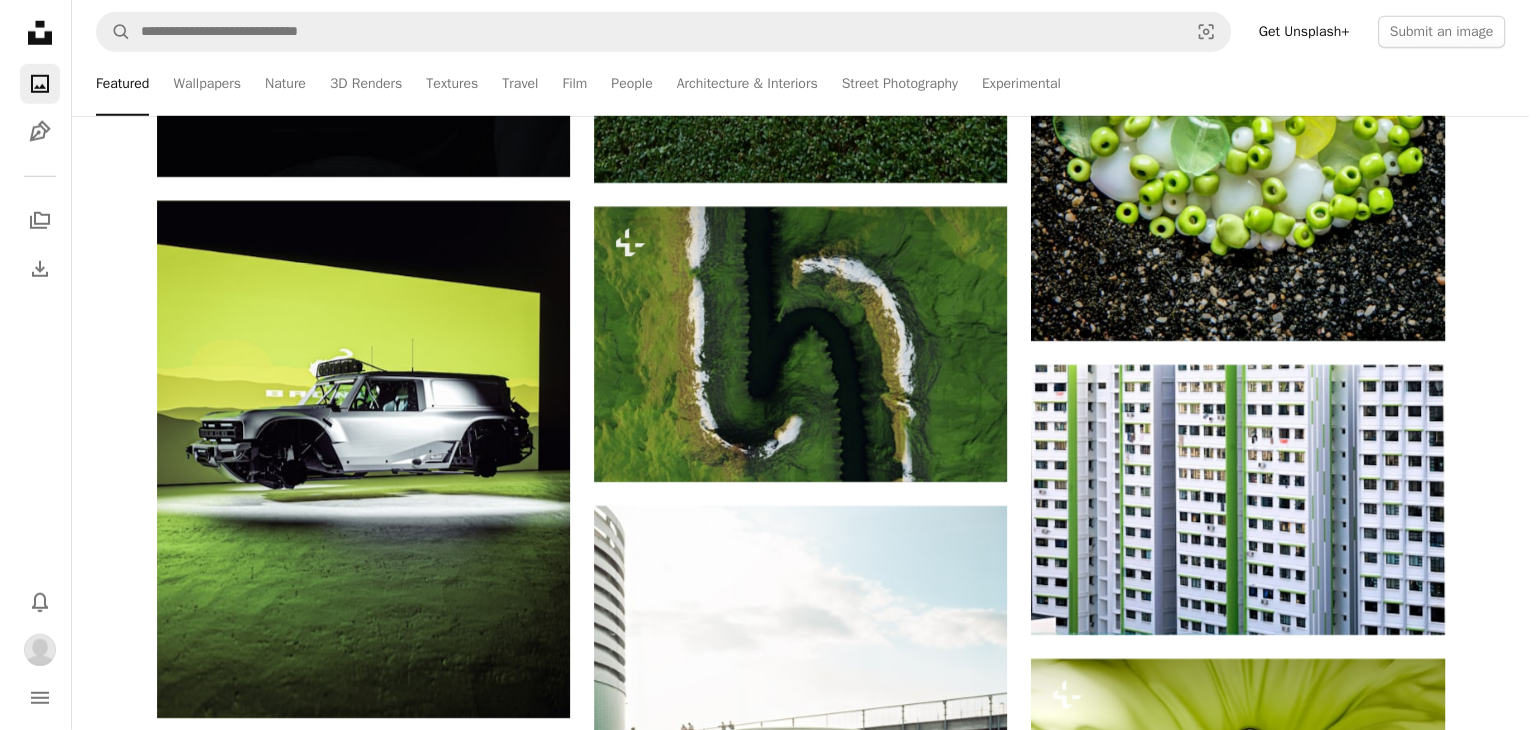 scroll, scrollTop: 21062, scrollLeft: 0, axis: vertical 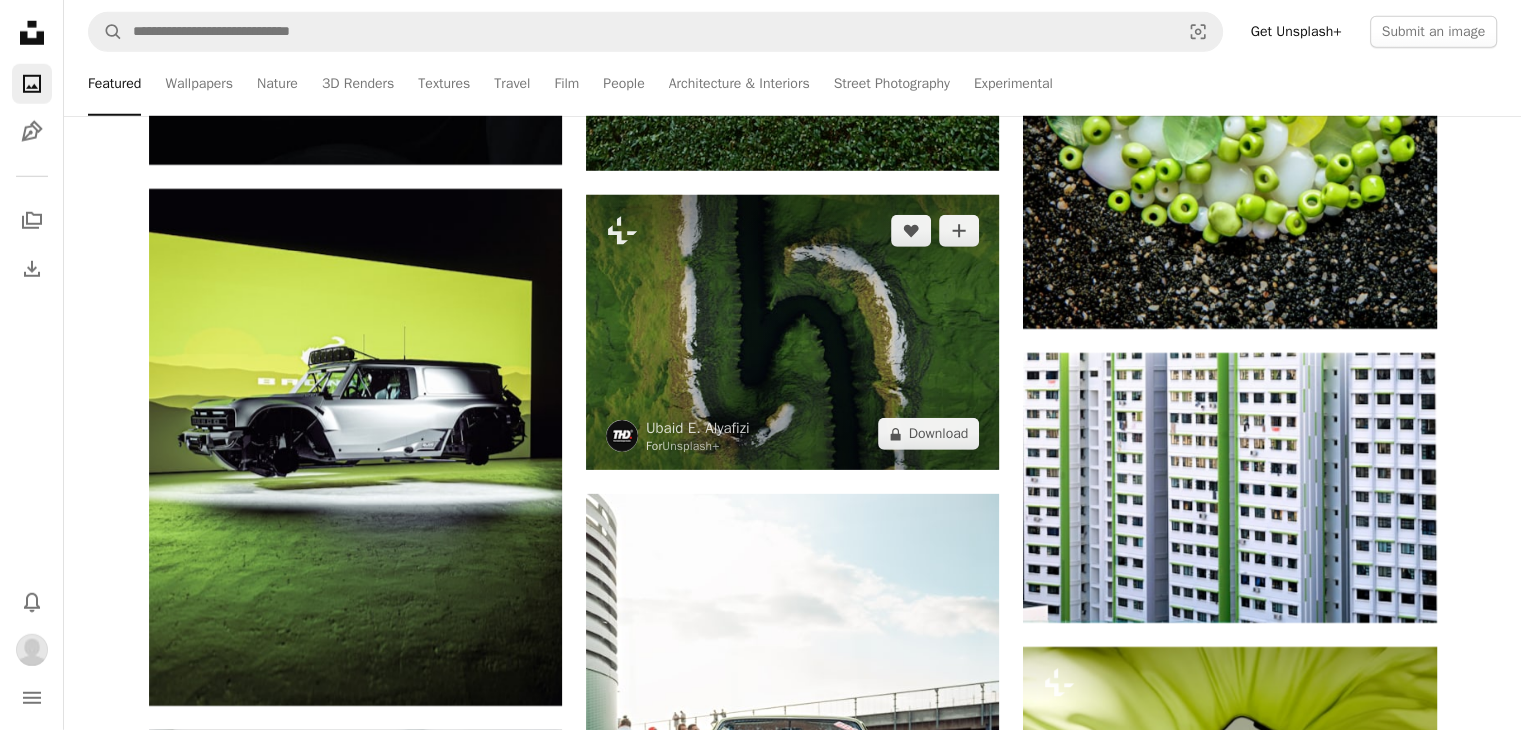 click at bounding box center [792, 332] 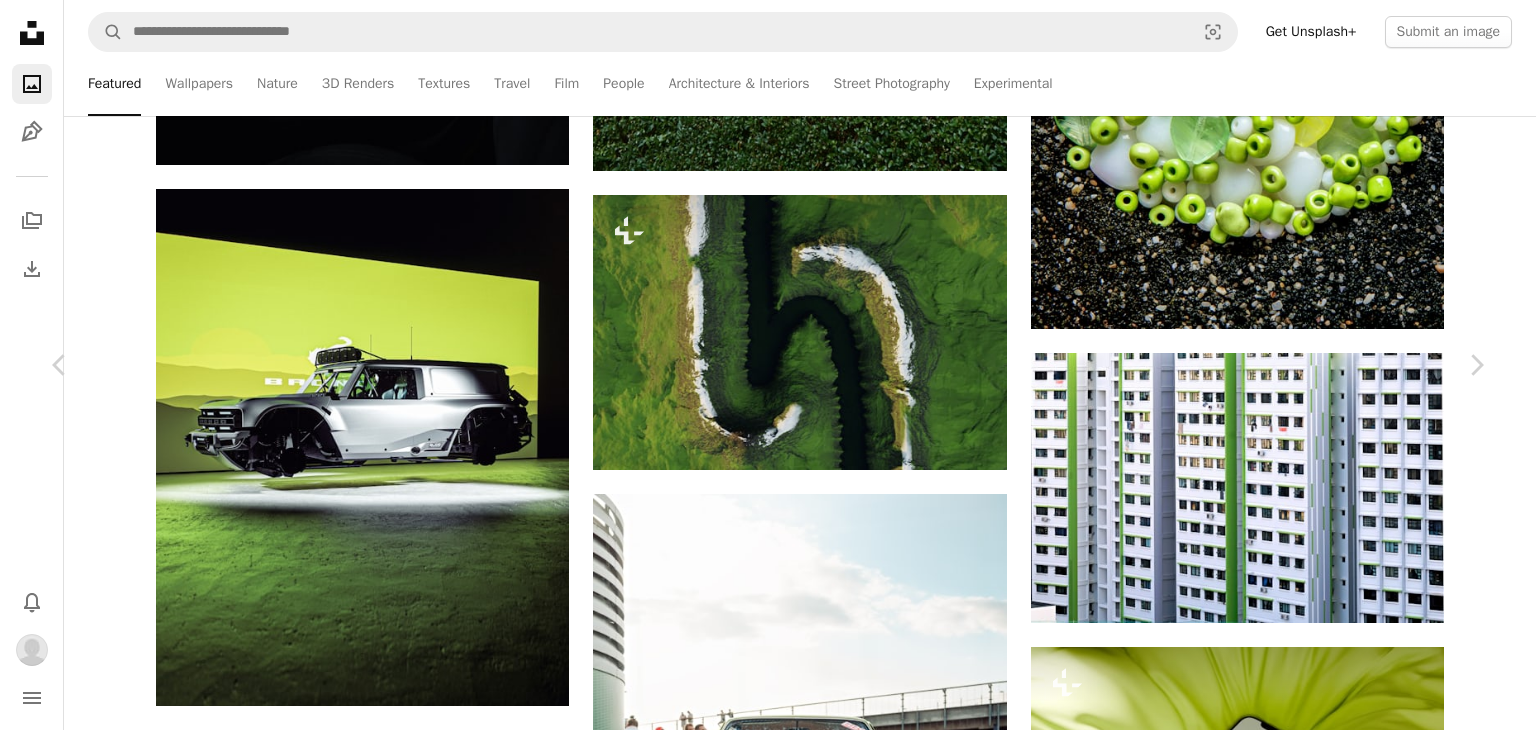 click on "A lock   Download" at bounding box center [1325, 3310] 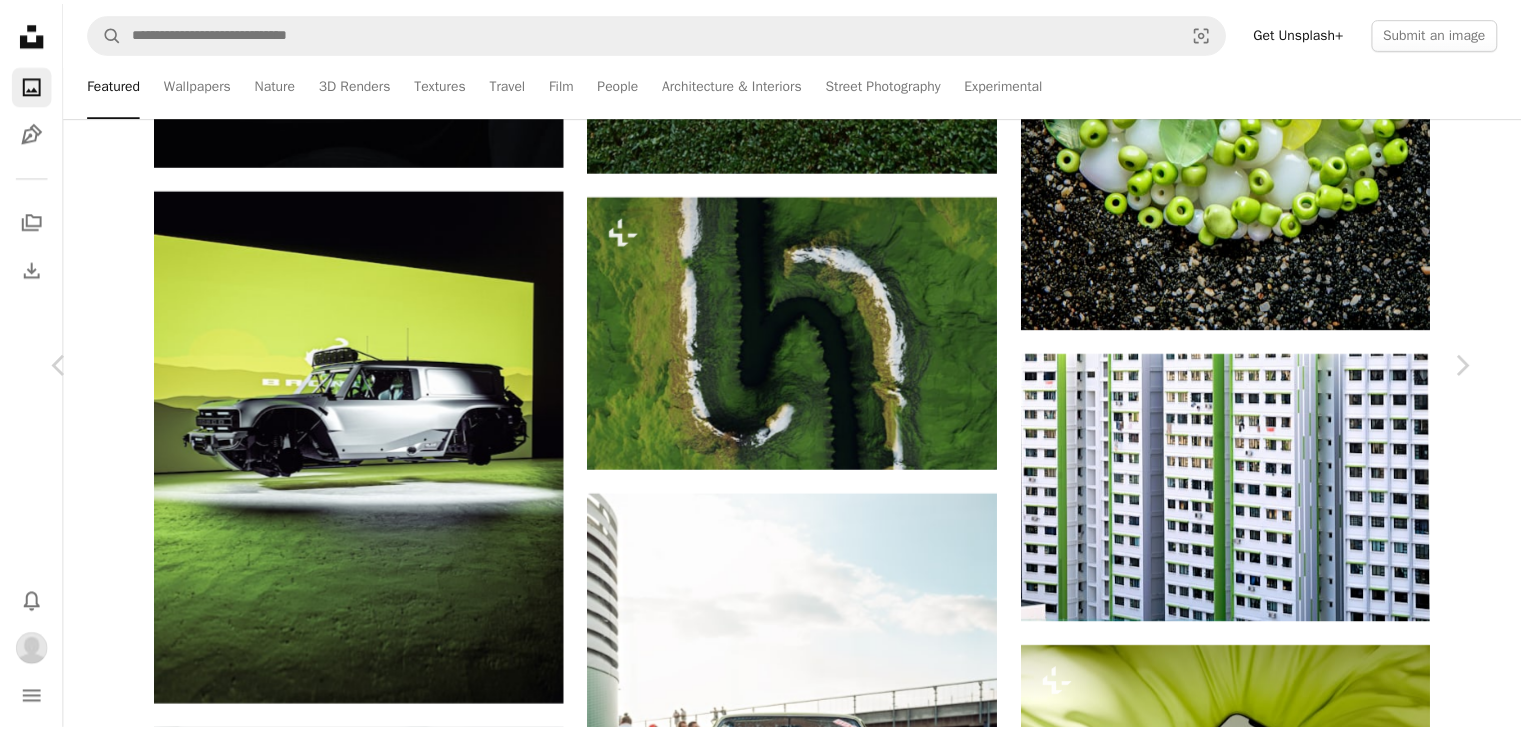 scroll, scrollTop: 5405, scrollLeft: 0, axis: vertical 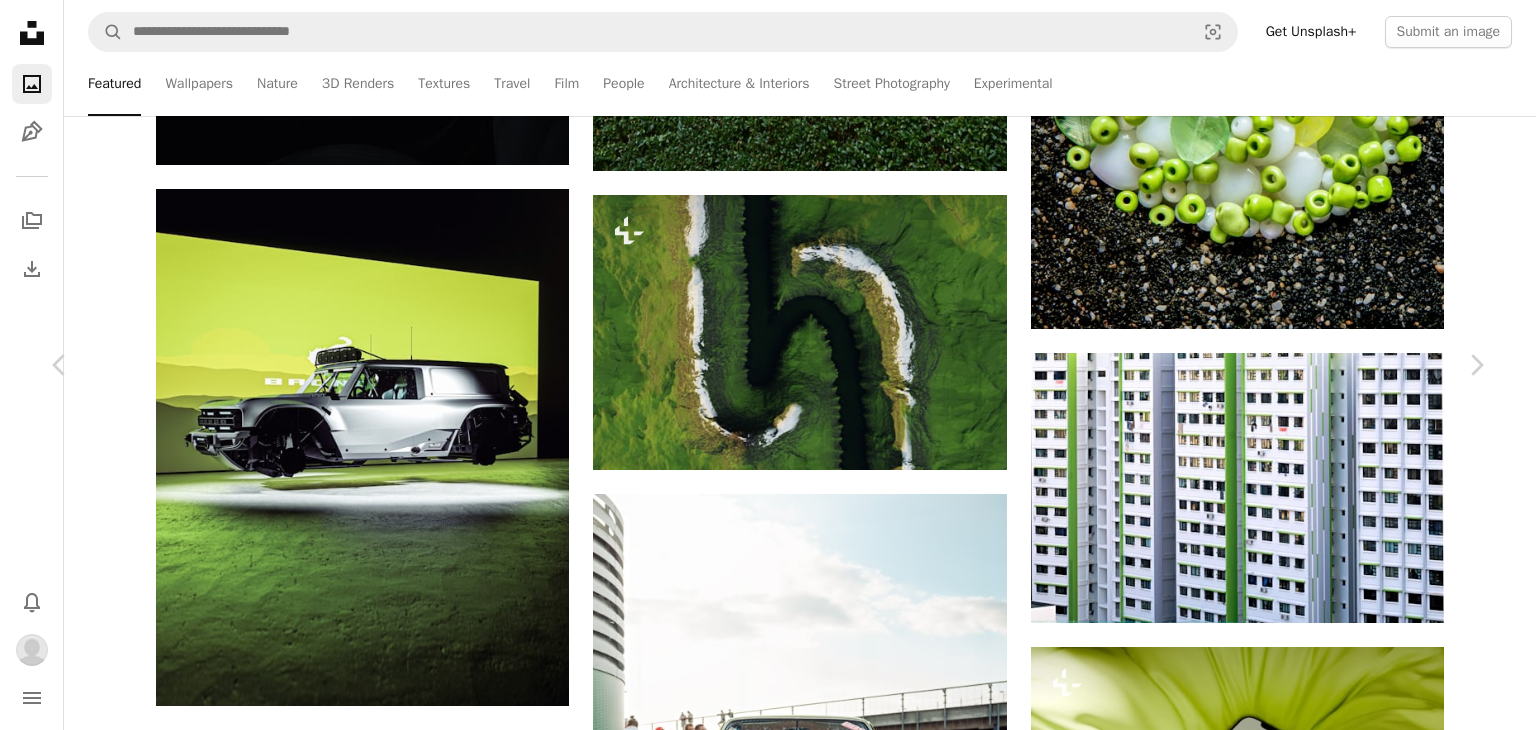 click on "An X shape" at bounding box center (20, 20) 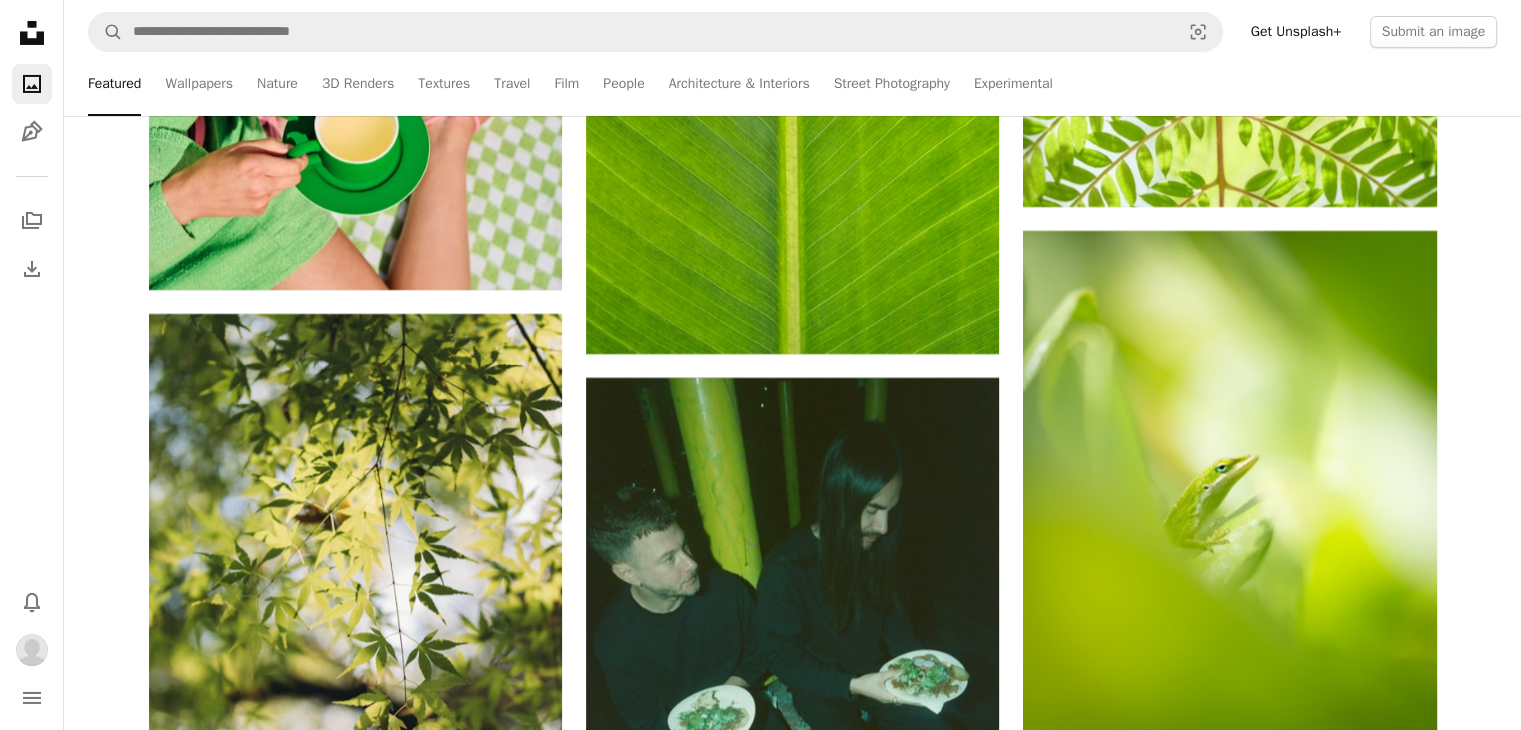 scroll, scrollTop: 22418, scrollLeft: 0, axis: vertical 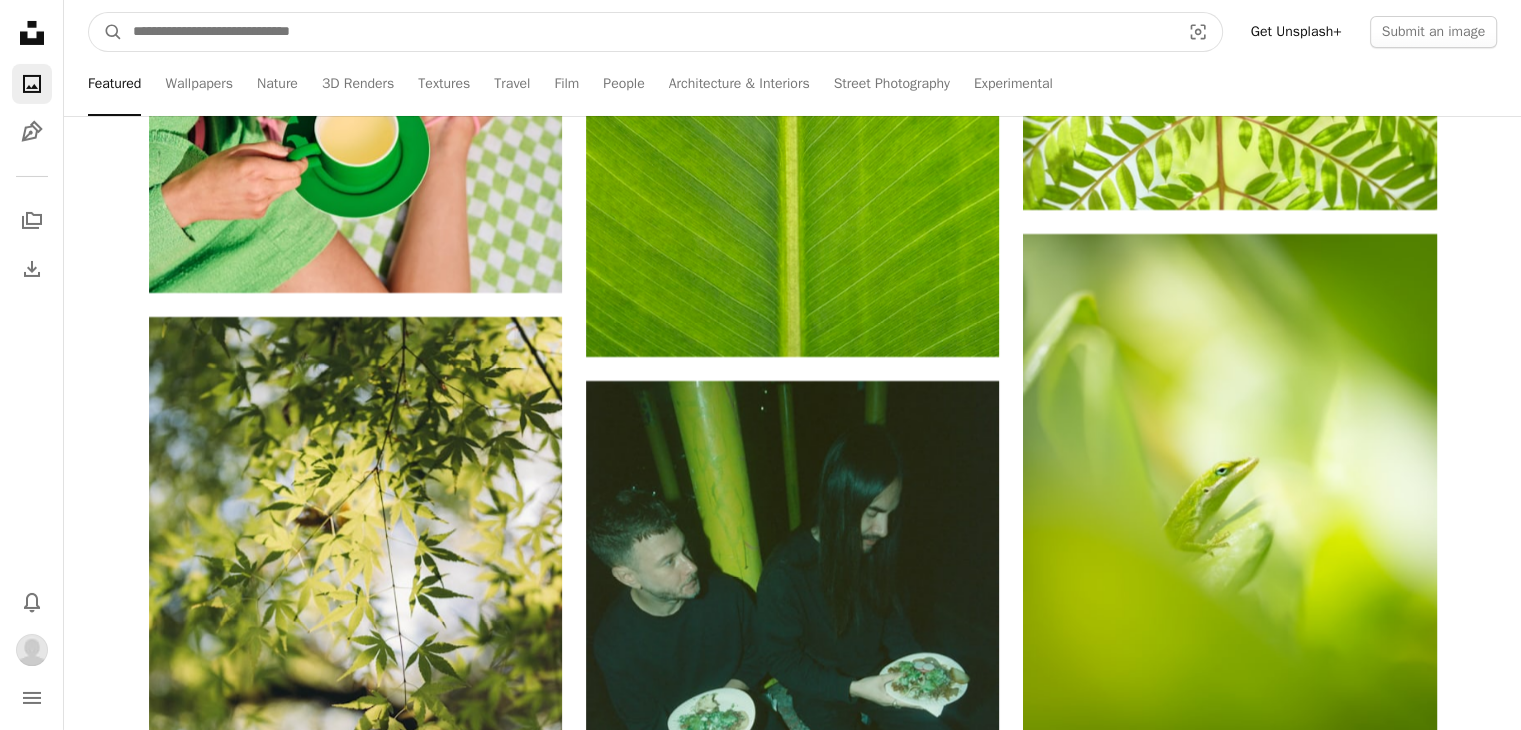 click at bounding box center (648, 32) 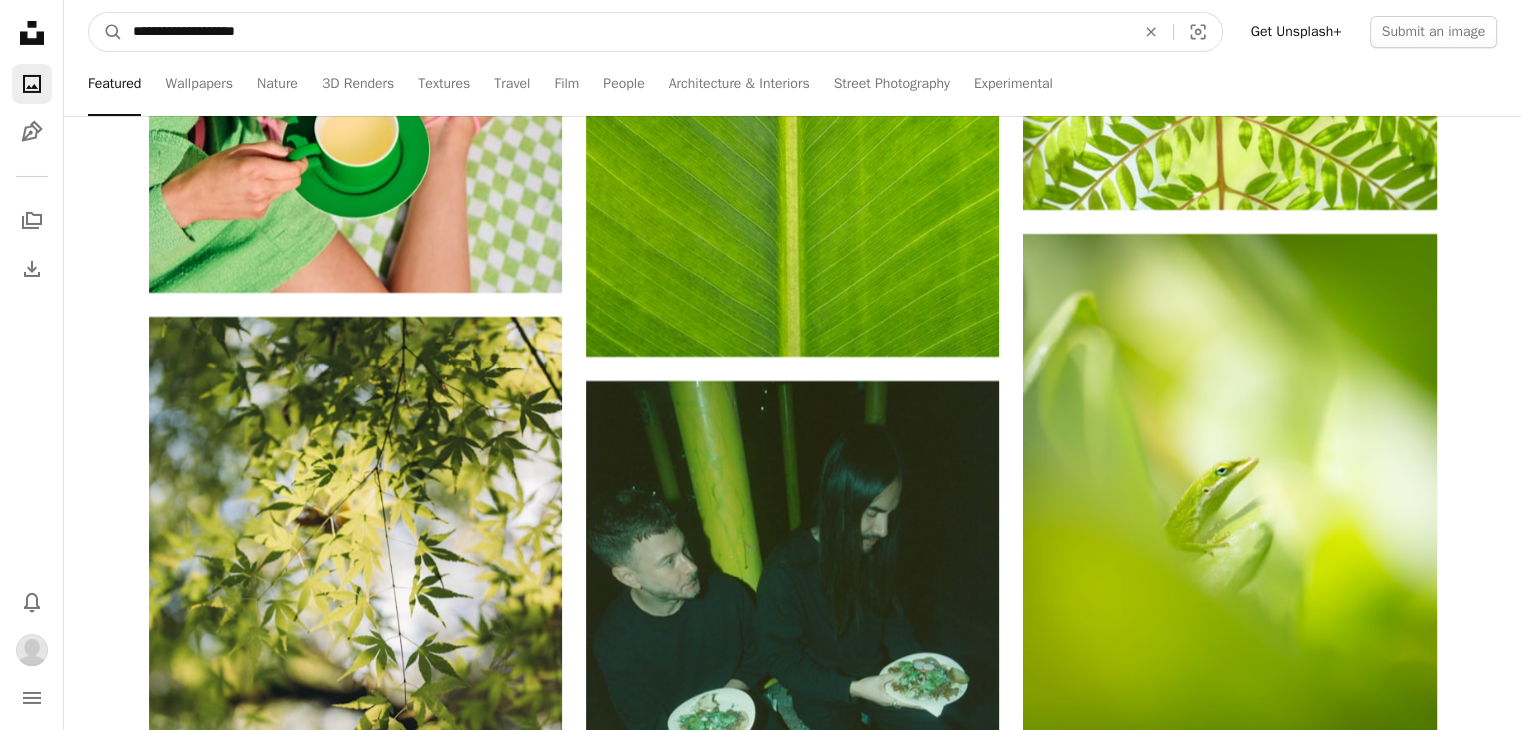 type on "**********" 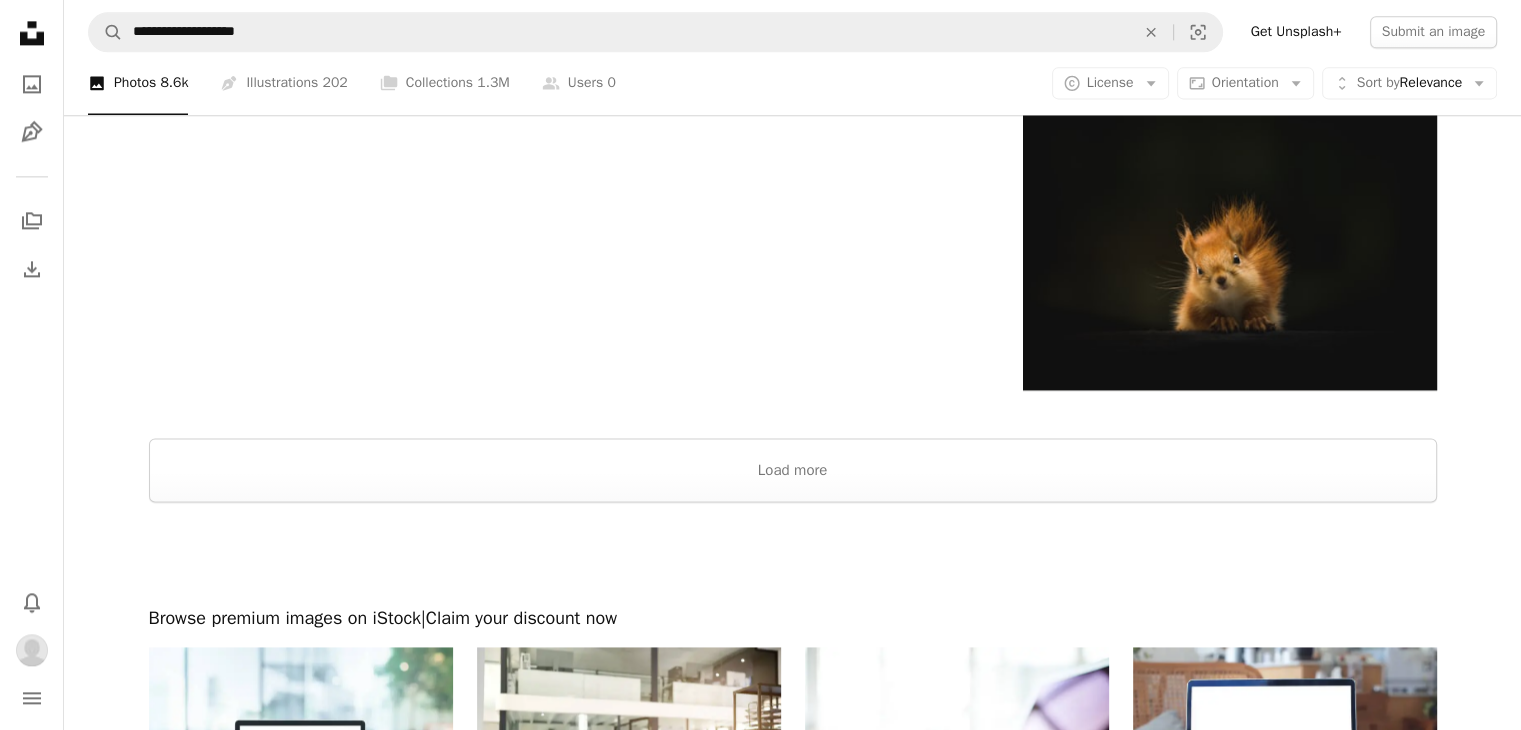 scroll, scrollTop: 2783, scrollLeft: 0, axis: vertical 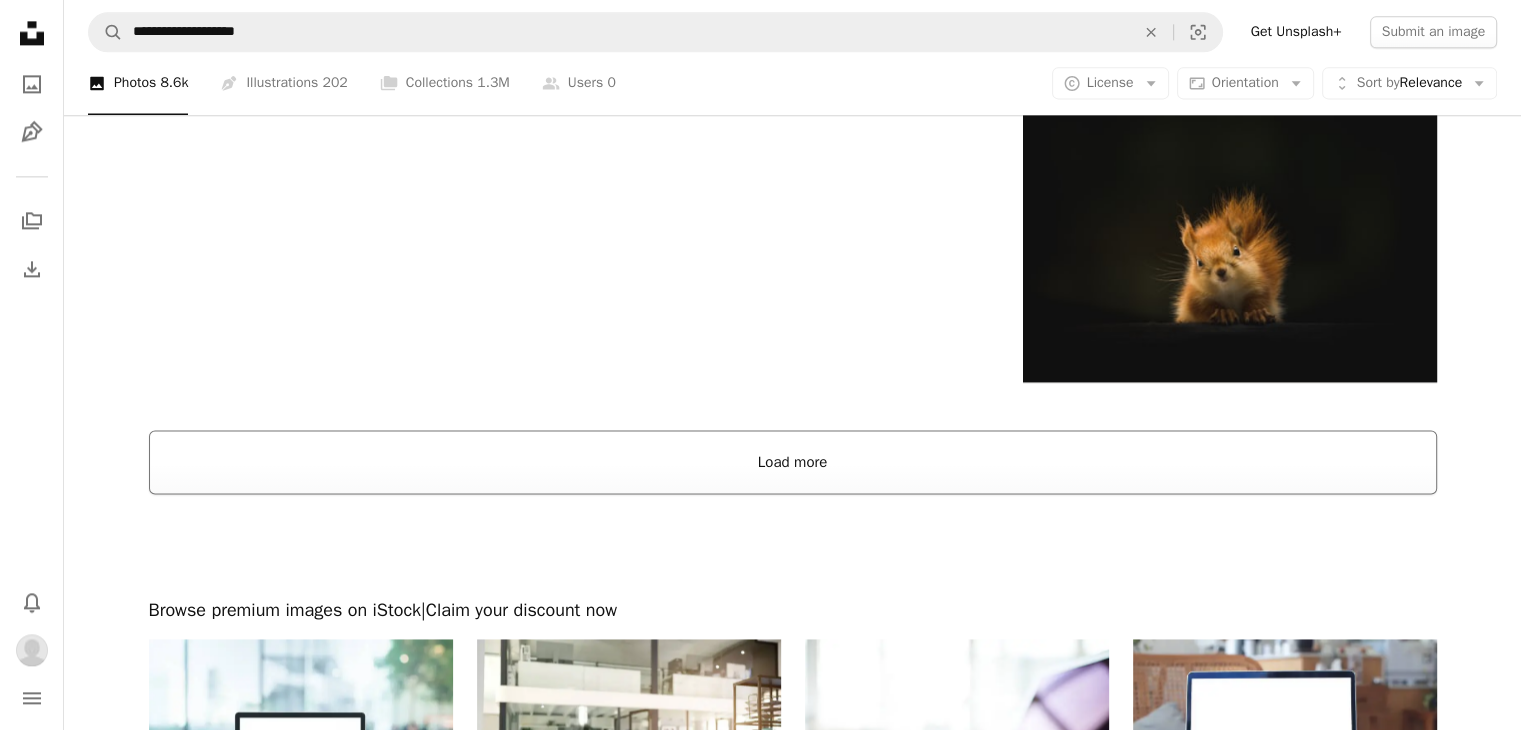 click on "Load more" at bounding box center [793, 462] 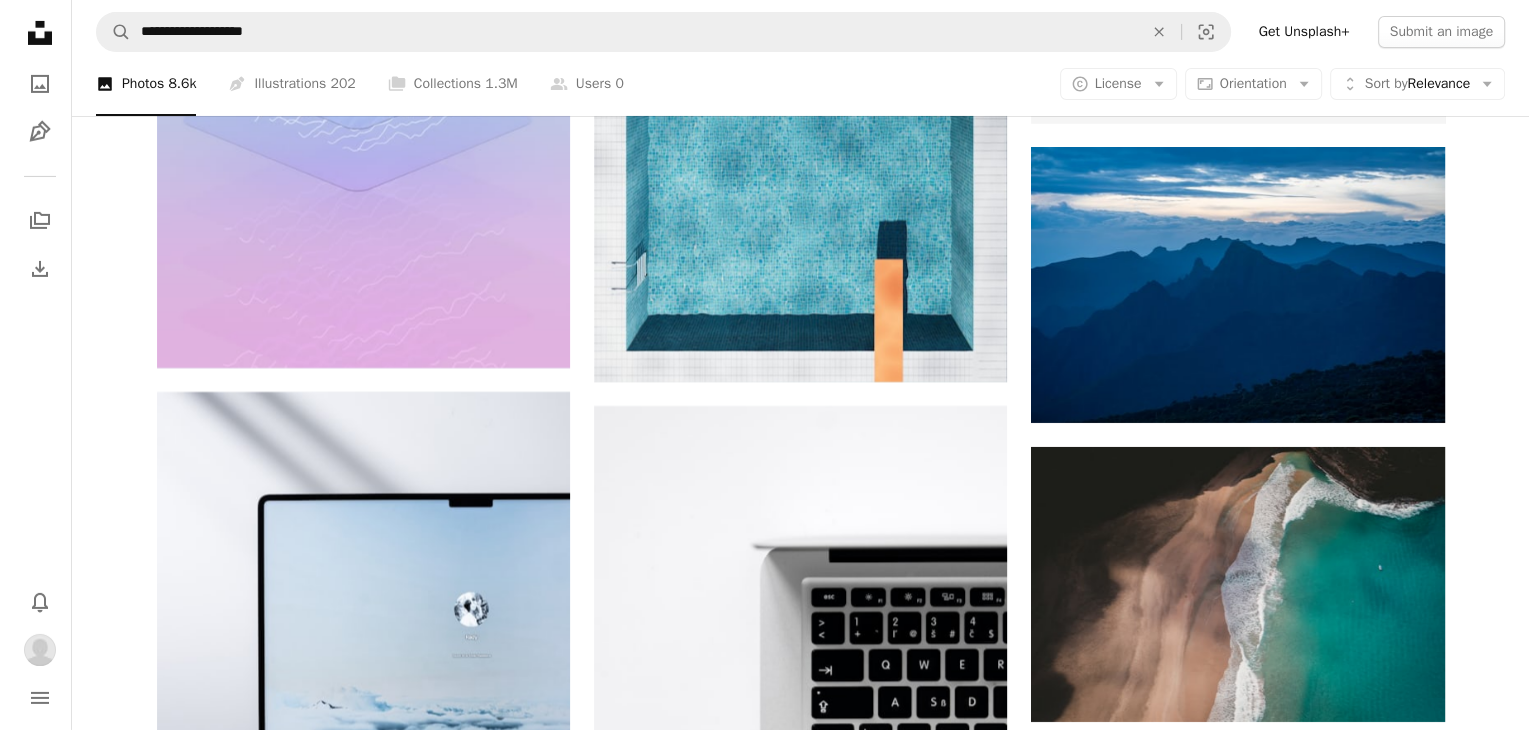 scroll, scrollTop: 6934, scrollLeft: 0, axis: vertical 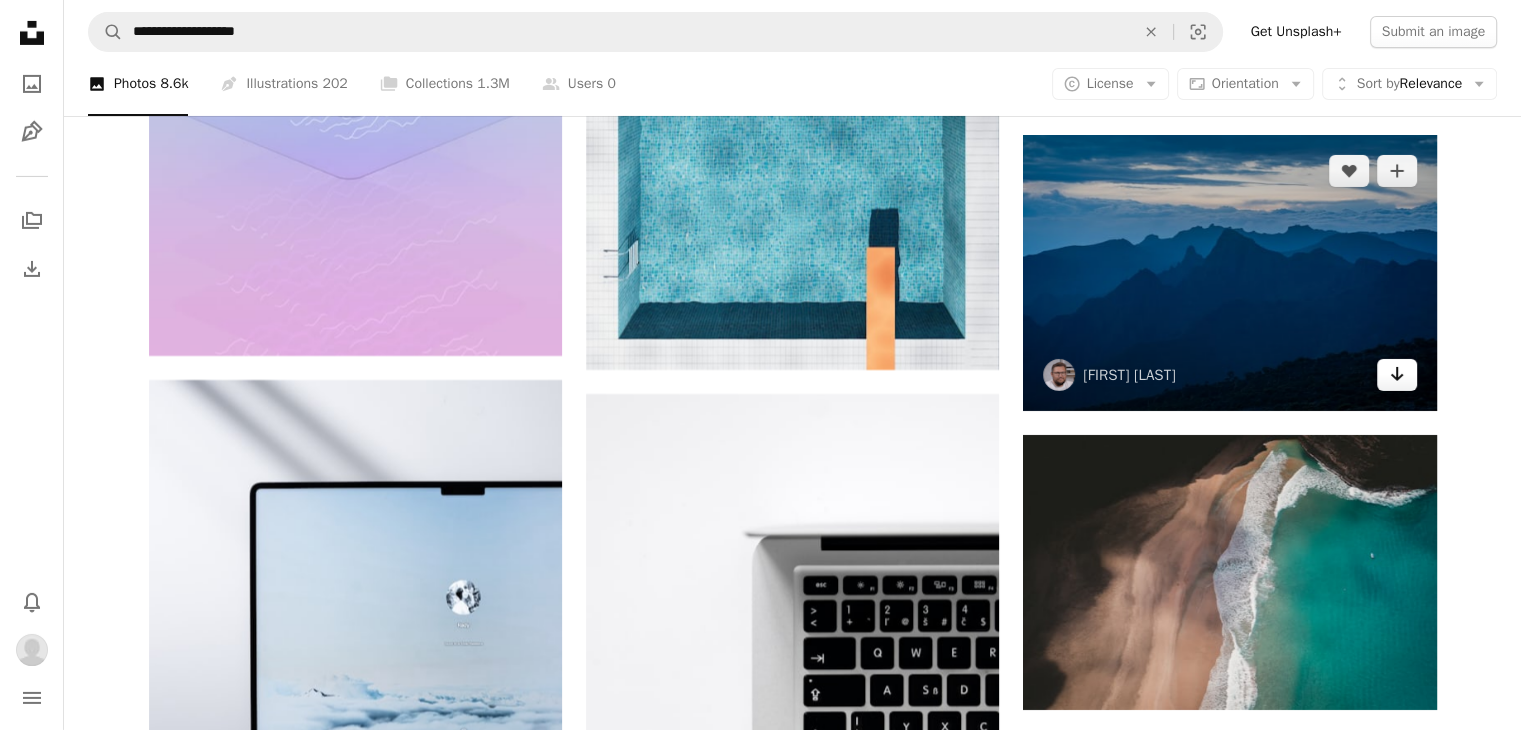click on "Arrow pointing down" 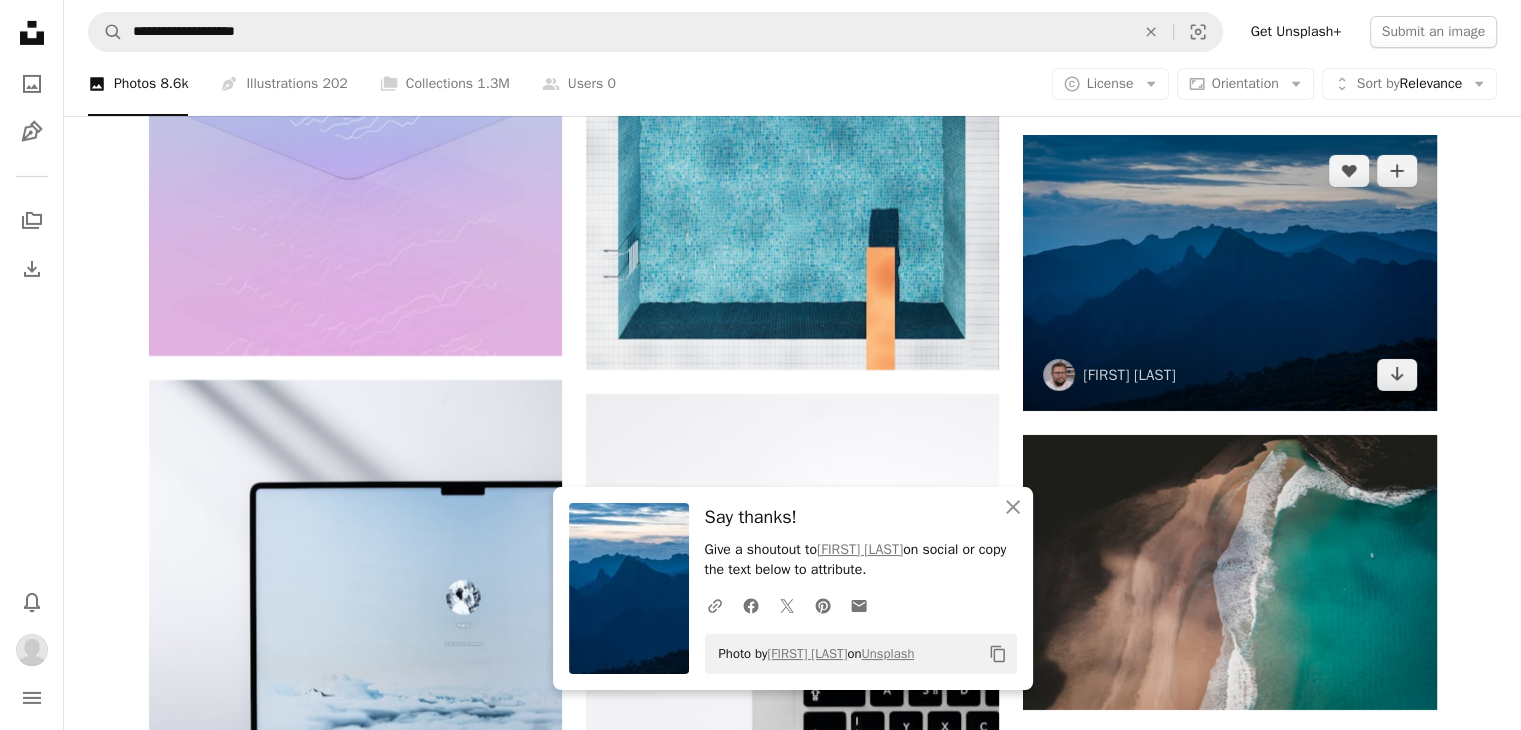 click at bounding box center [1229, 272] 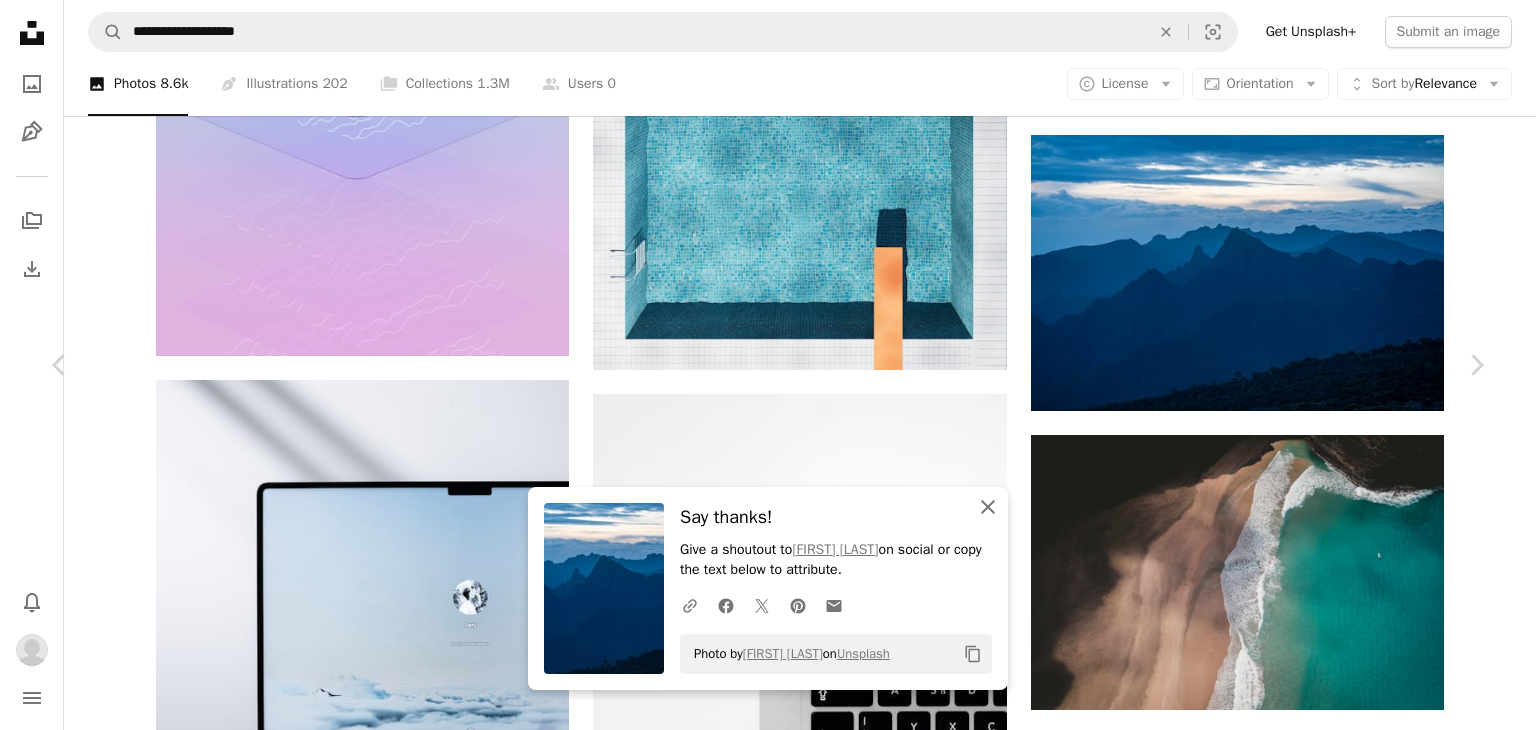 click on "An X shape" 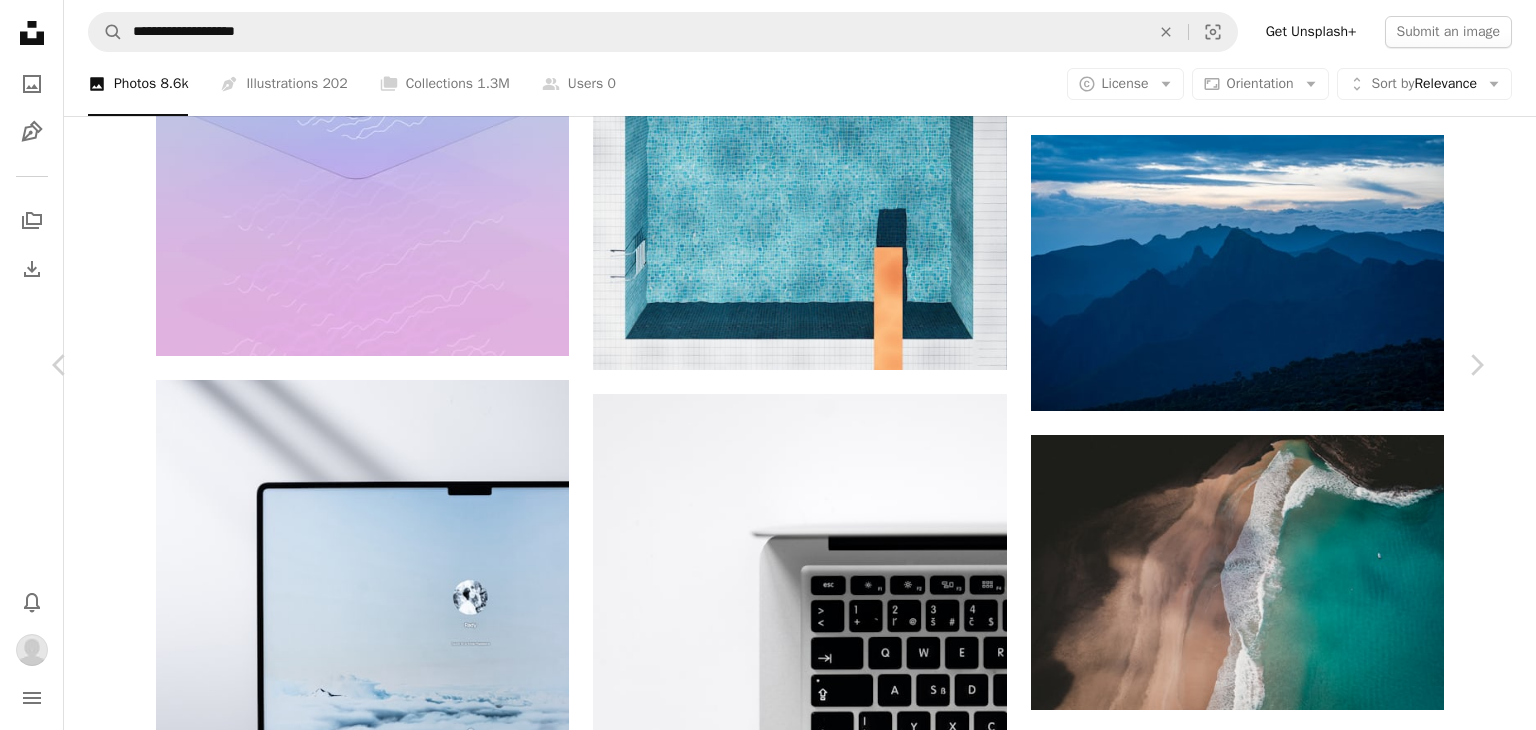 scroll, scrollTop: 1454, scrollLeft: 0, axis: vertical 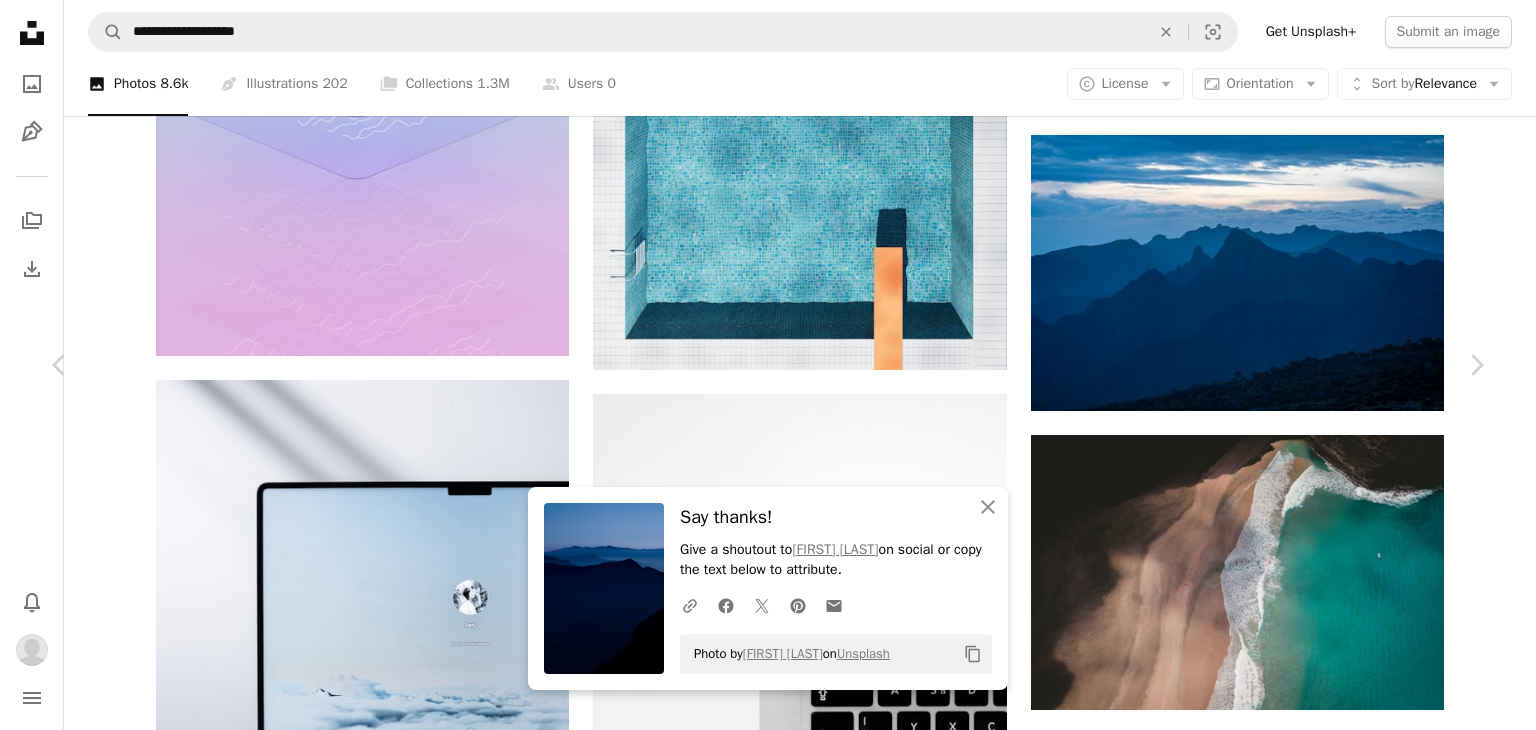 click on "A plus sign" at bounding box center [1114, 4635] 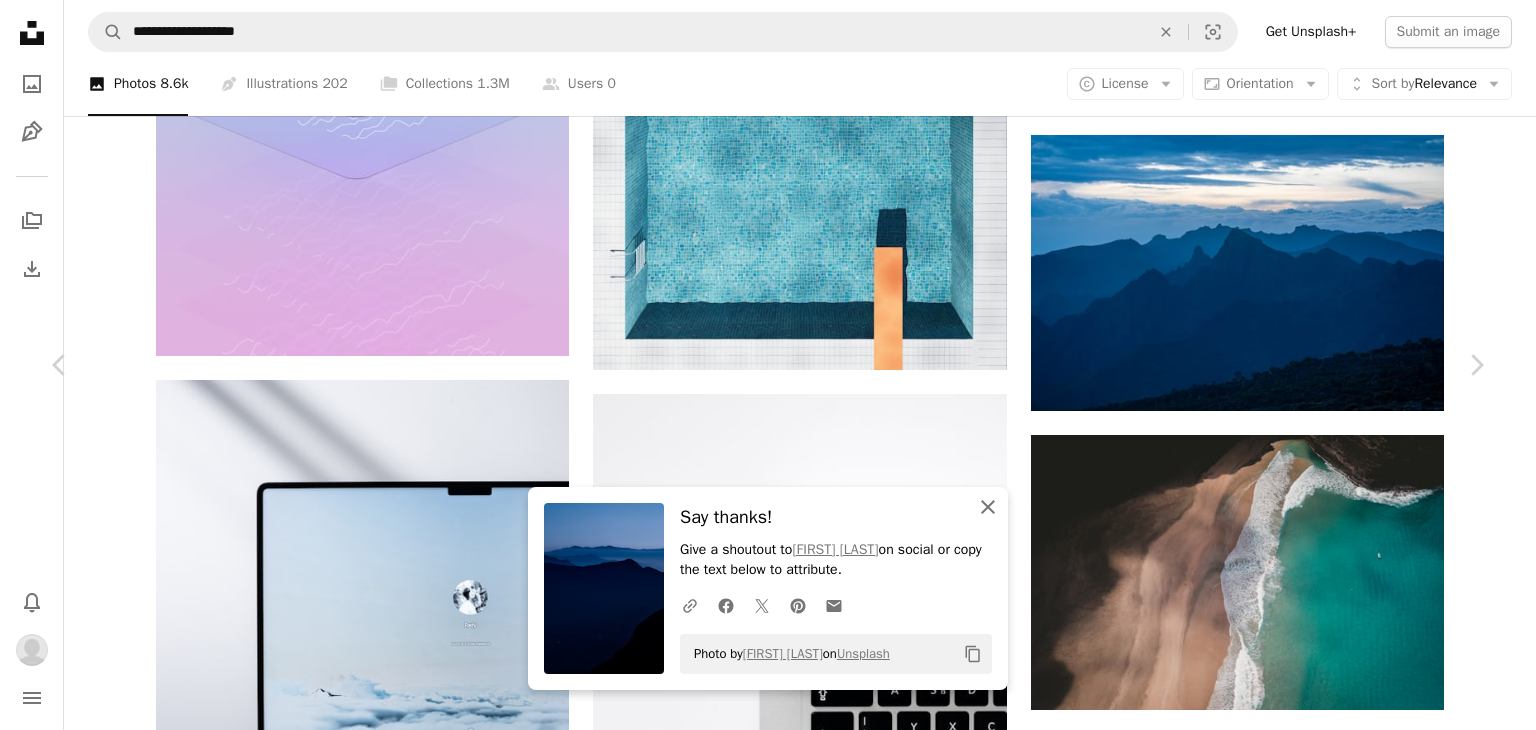 click on "An X shape" 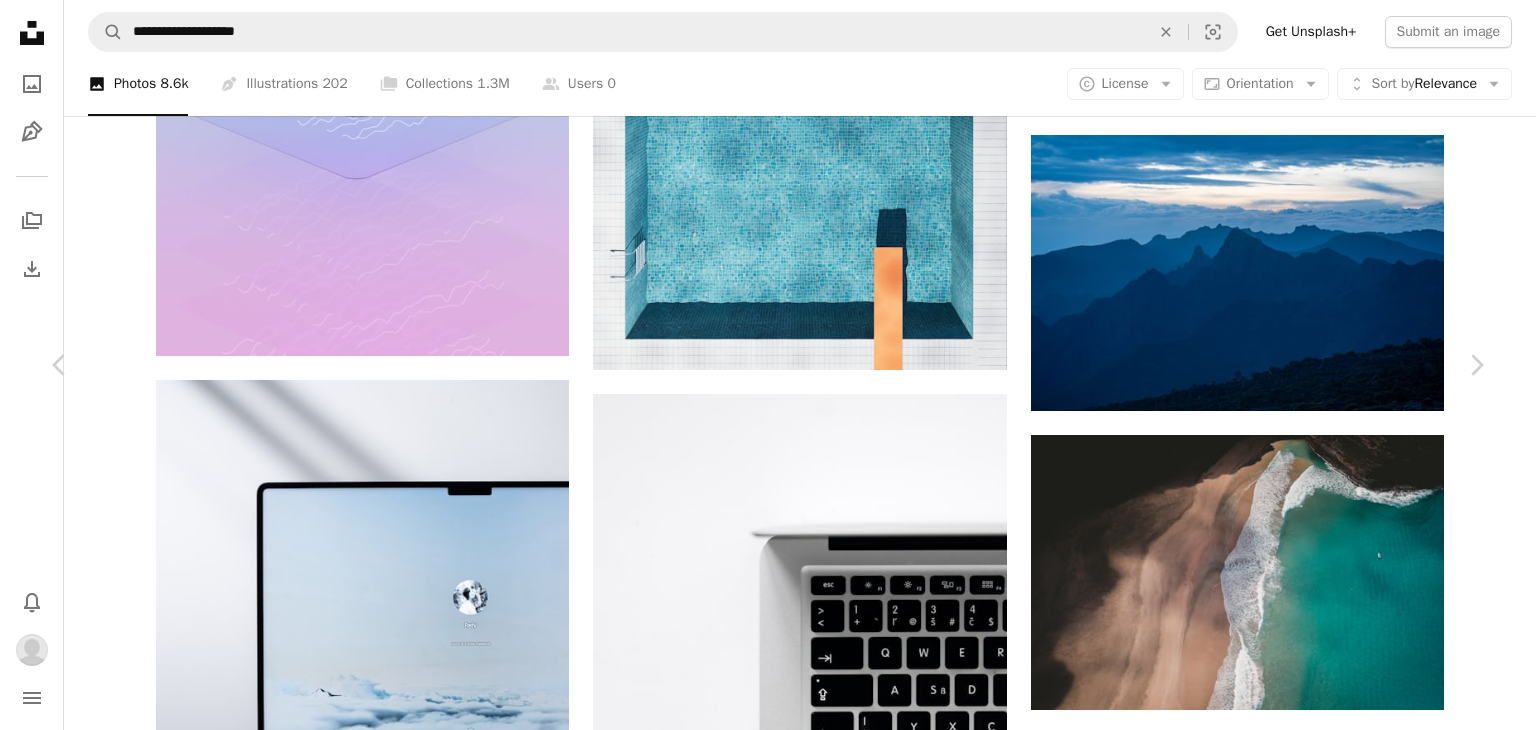 click on "An X shape Add to Collection Create a new collection A checkmark A plus sign 50 photos Mountain mobile walls A checkmark A minus sign 38 photos A lock Lap wall A checkmark A plus sign 1 photo Forest trees A checkmark A plus sign 1 photo Sky A checkmark A plus sign 39 photos A lock My first collection Create new collection Name 60 Description  (optional) 250 Make collection private A lock Cancel Create collection" at bounding box center [768, 4953] 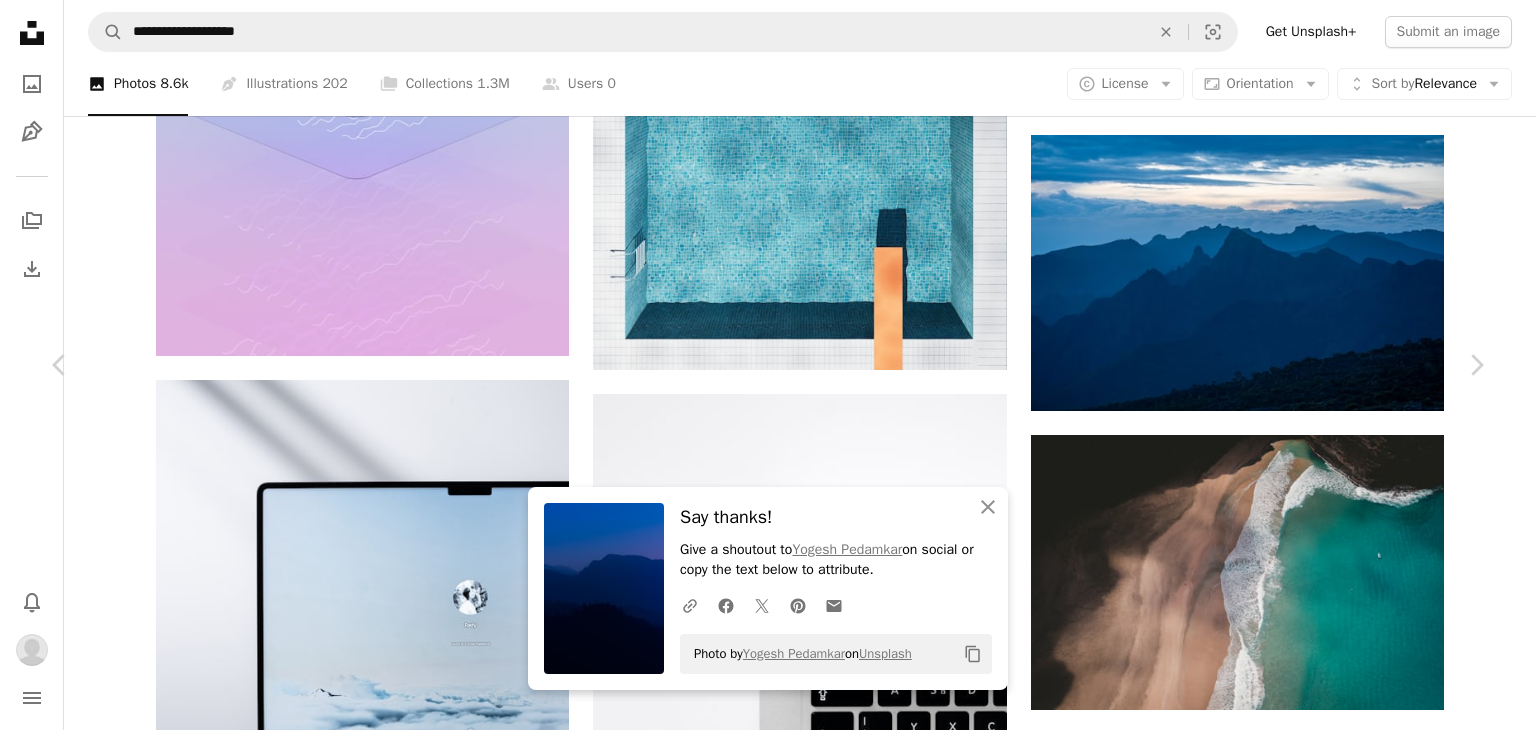click on "[FIRST] [LAST]" at bounding box center (760, 4635) 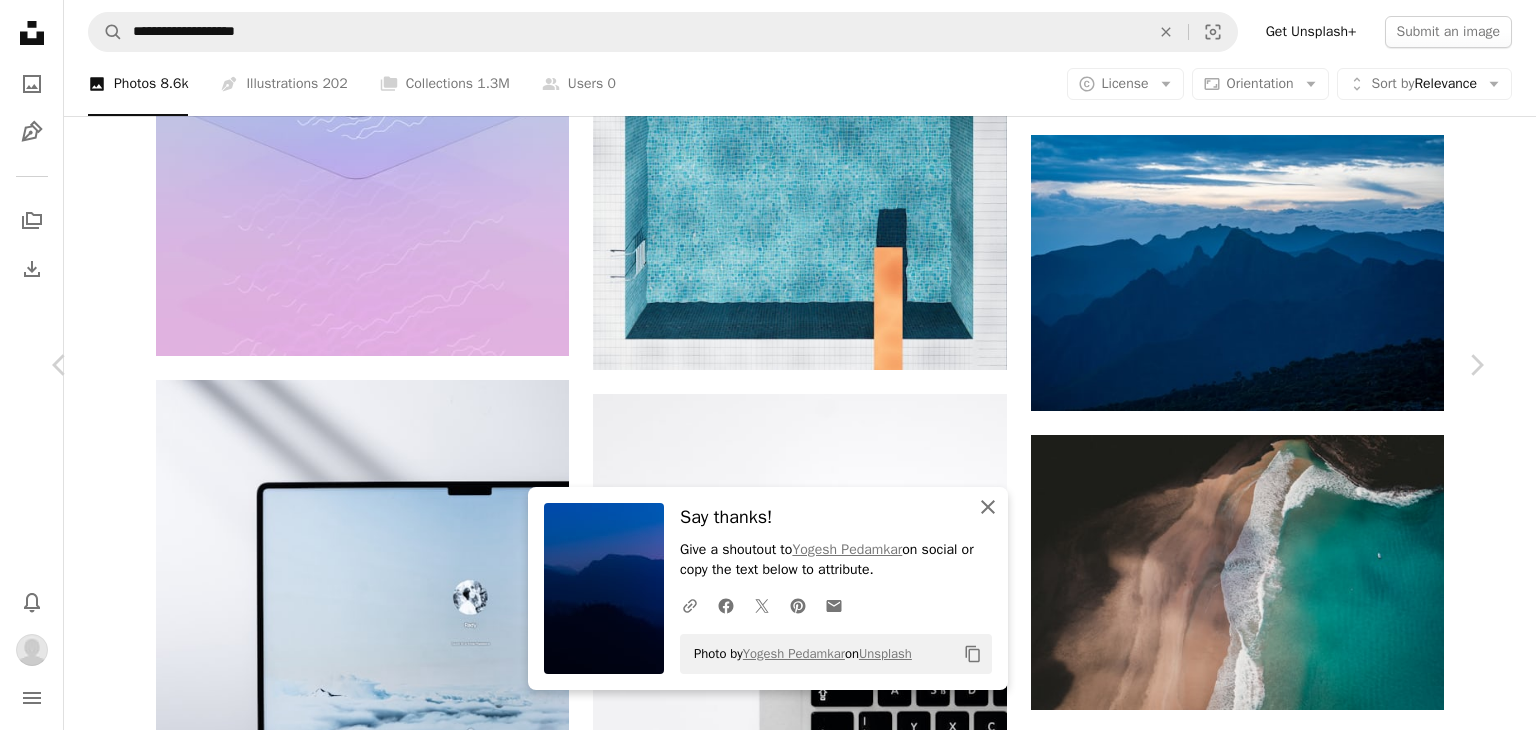click on "An X shape" 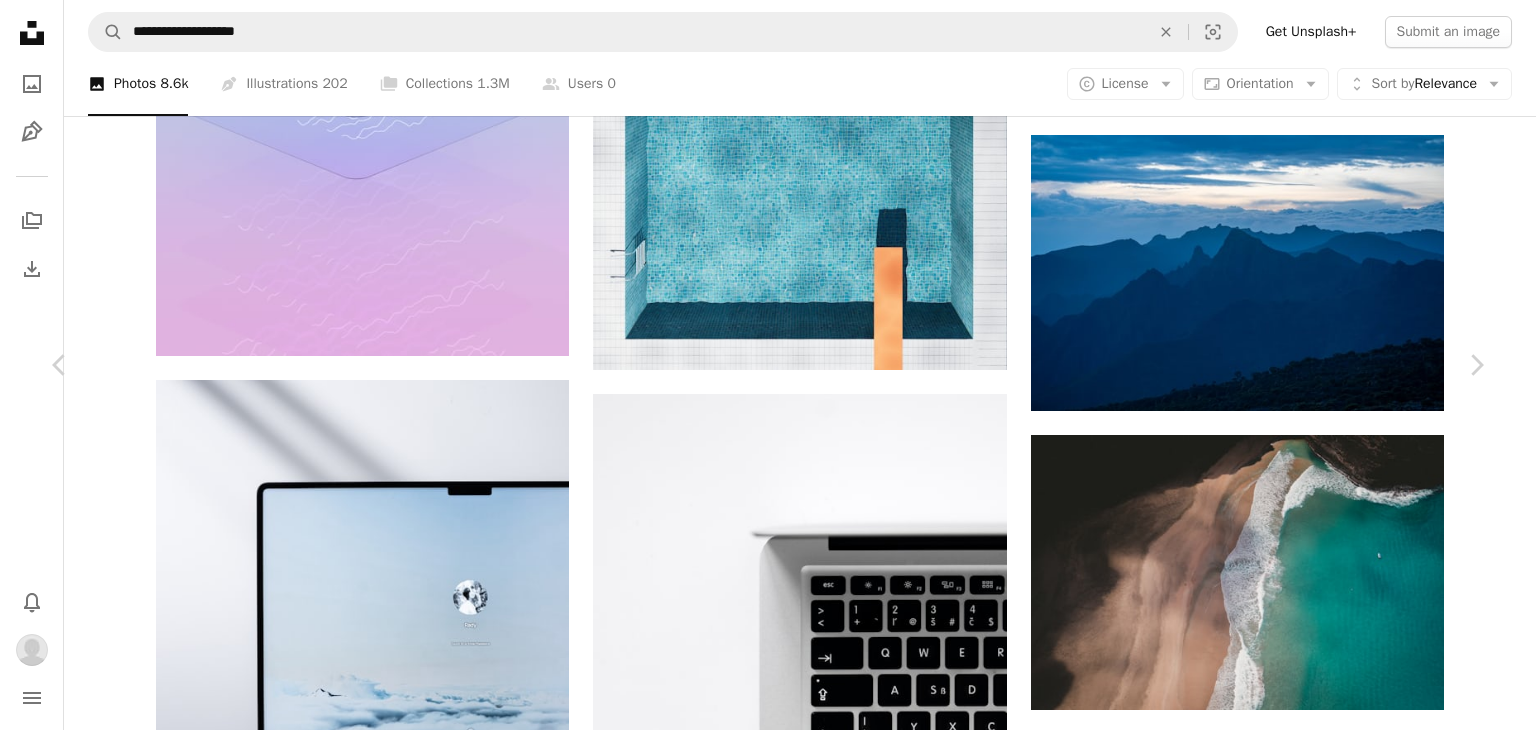 scroll, scrollTop: 1340, scrollLeft: 0, axis: vertical 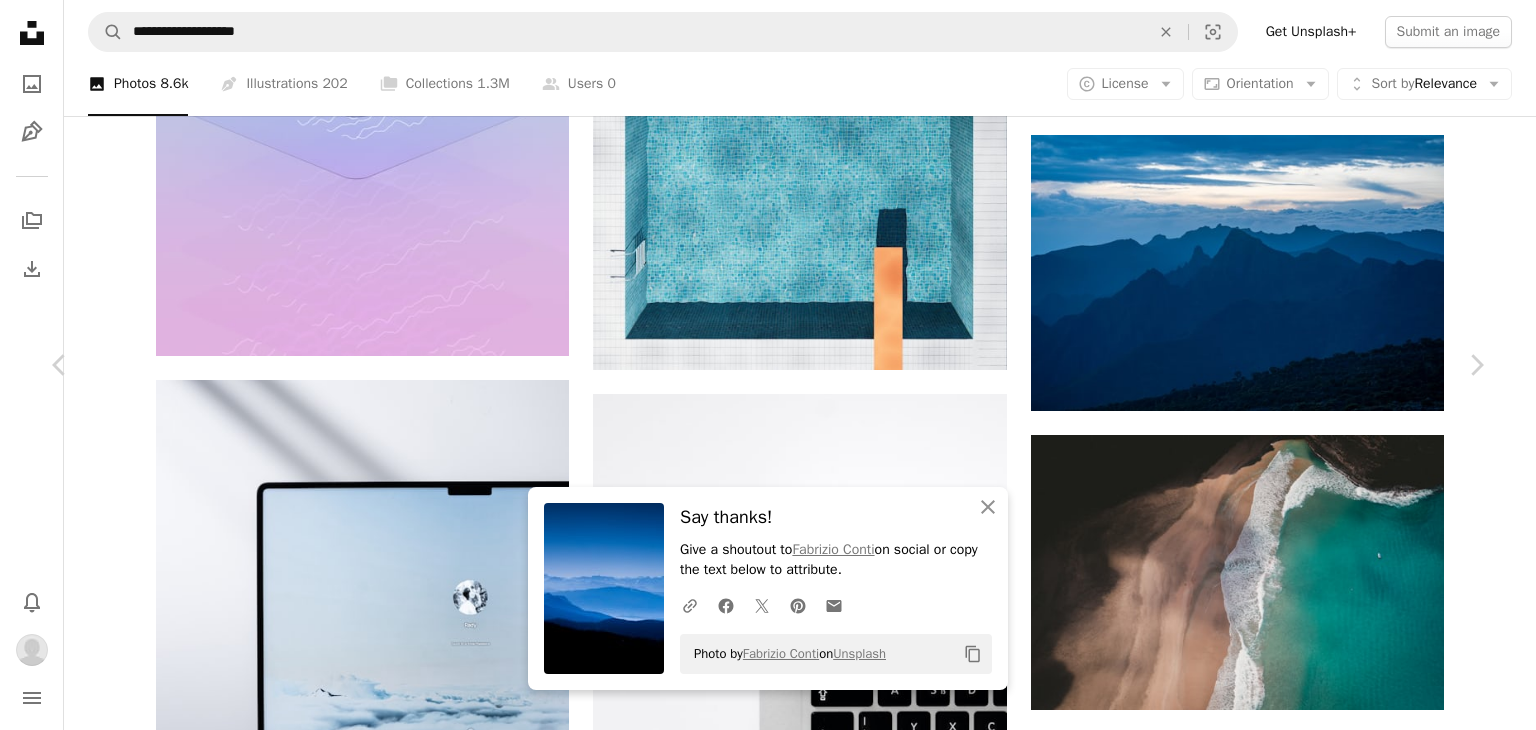 click on "[FIRST] [LAST] [USERNAME] A heart A plus sign Edit image   Plus sign for Unsplash+ Download Chevron down" at bounding box center [760, 4635] 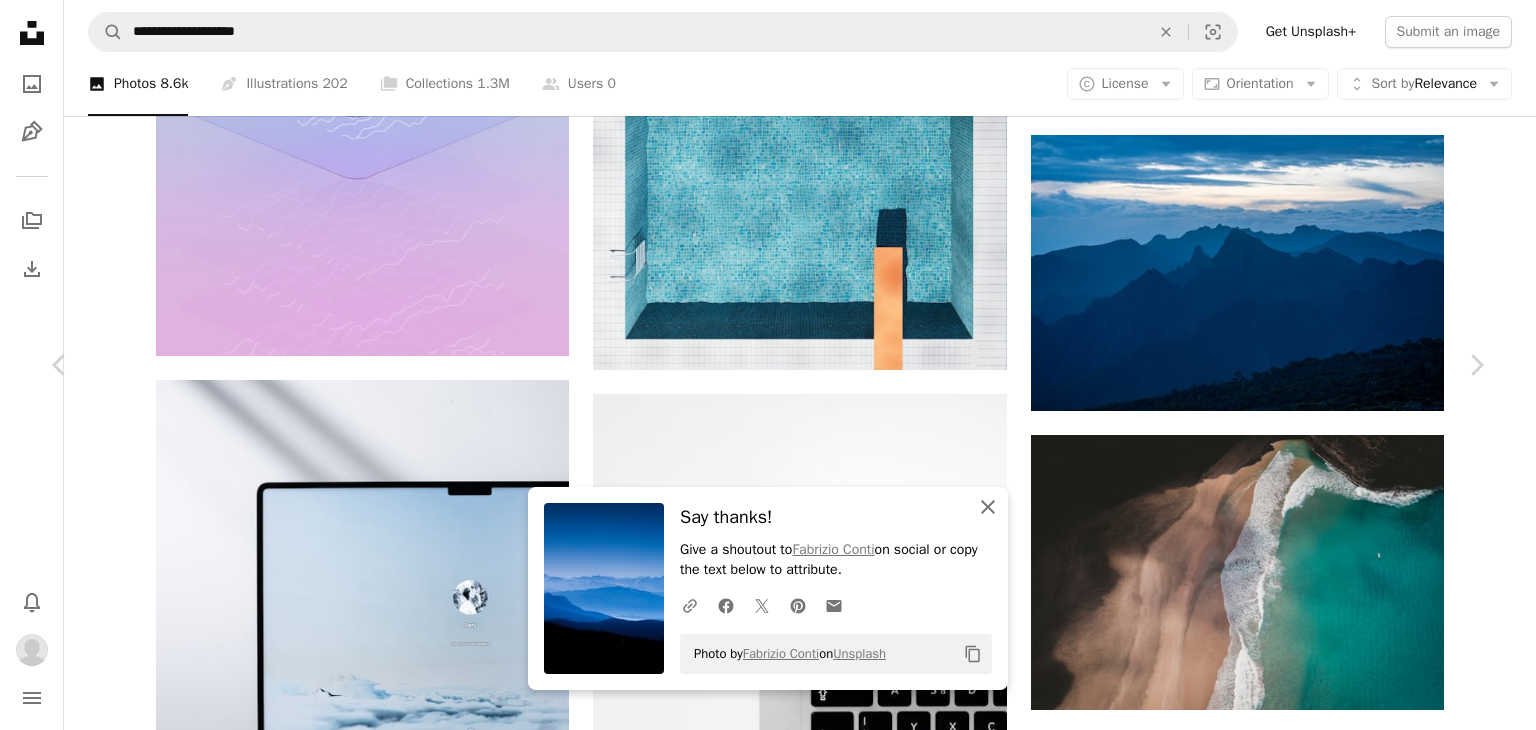 click on "An X shape" 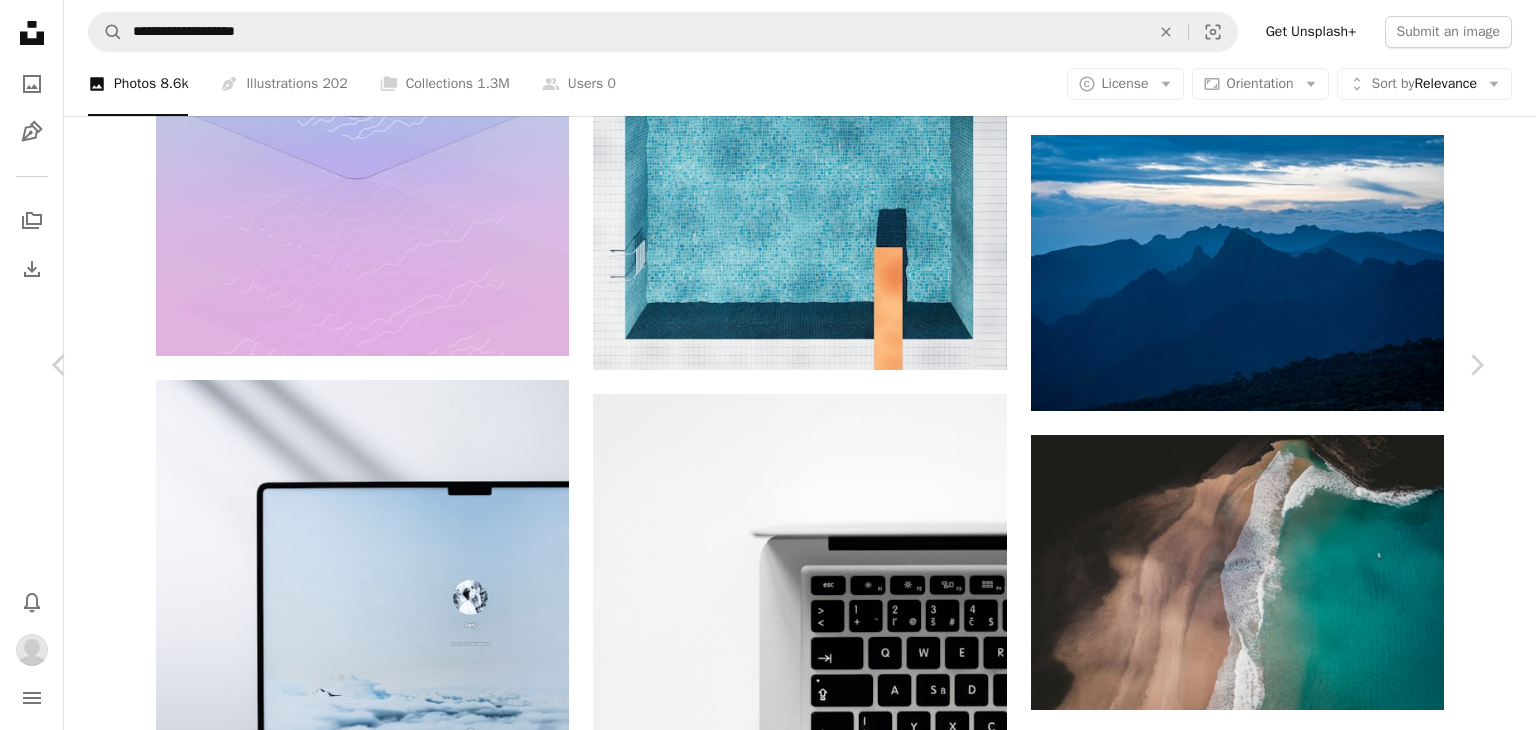 scroll, scrollTop: 1258, scrollLeft: 0, axis: vertical 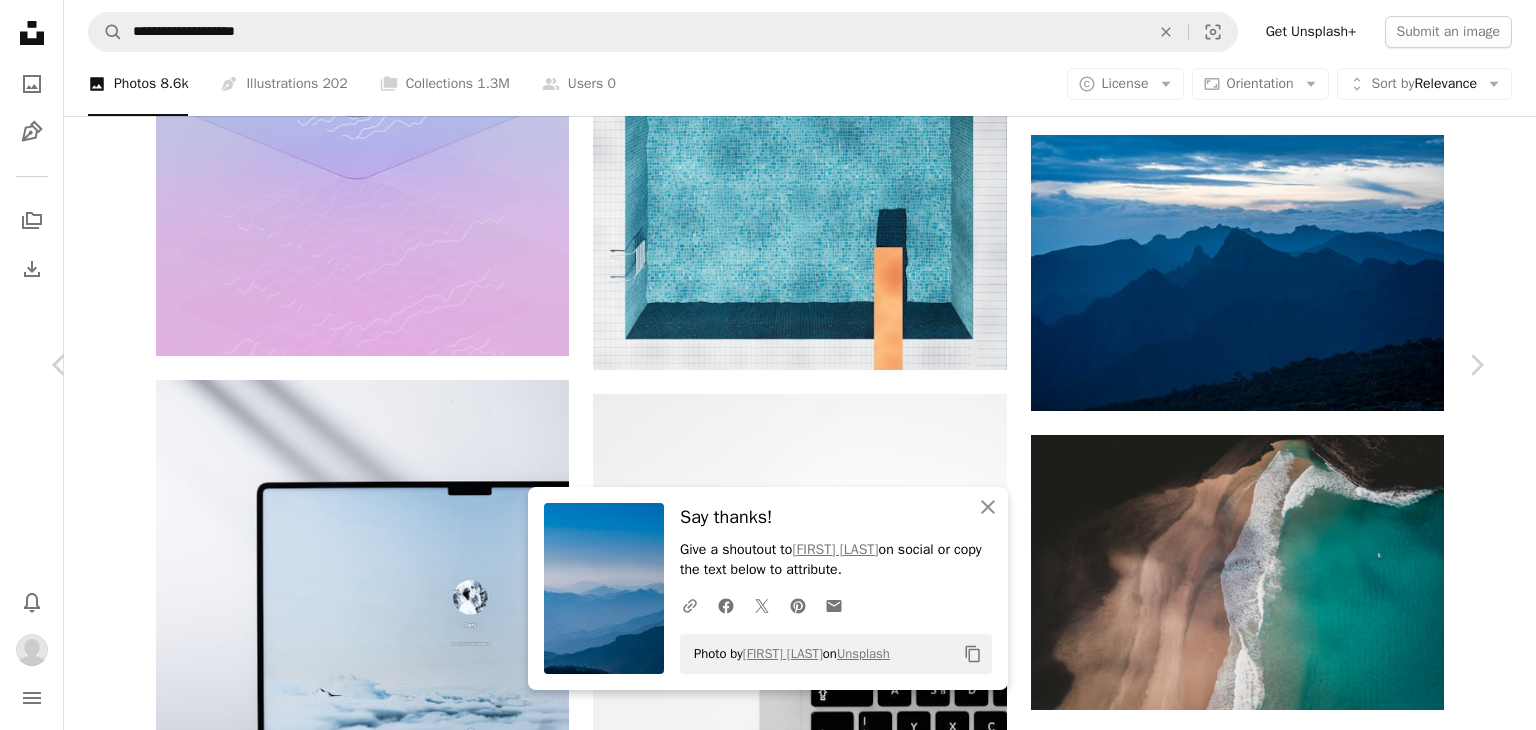click on "Arrow pointing down" at bounding box center [499, 4945] 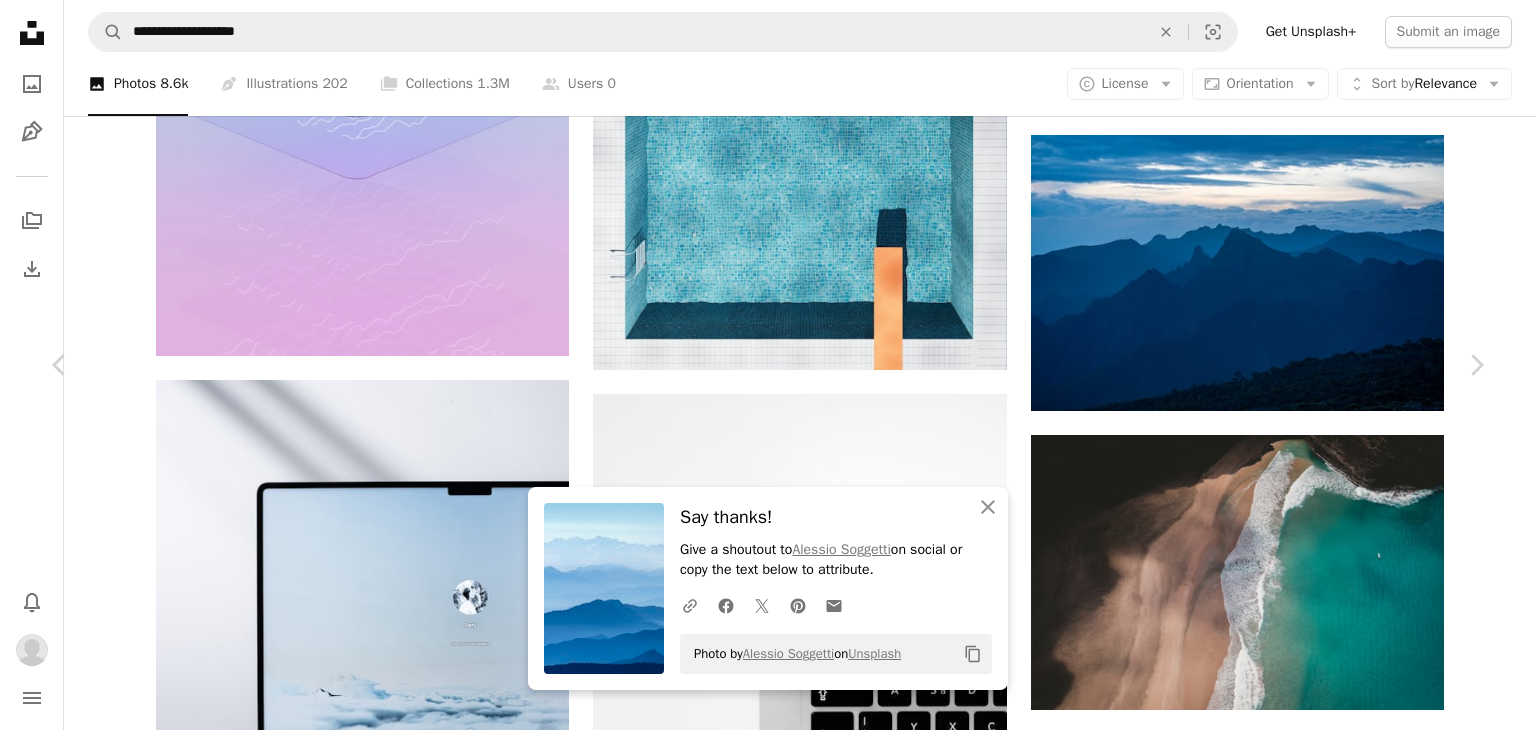 scroll, scrollTop: 1506, scrollLeft: 0, axis: vertical 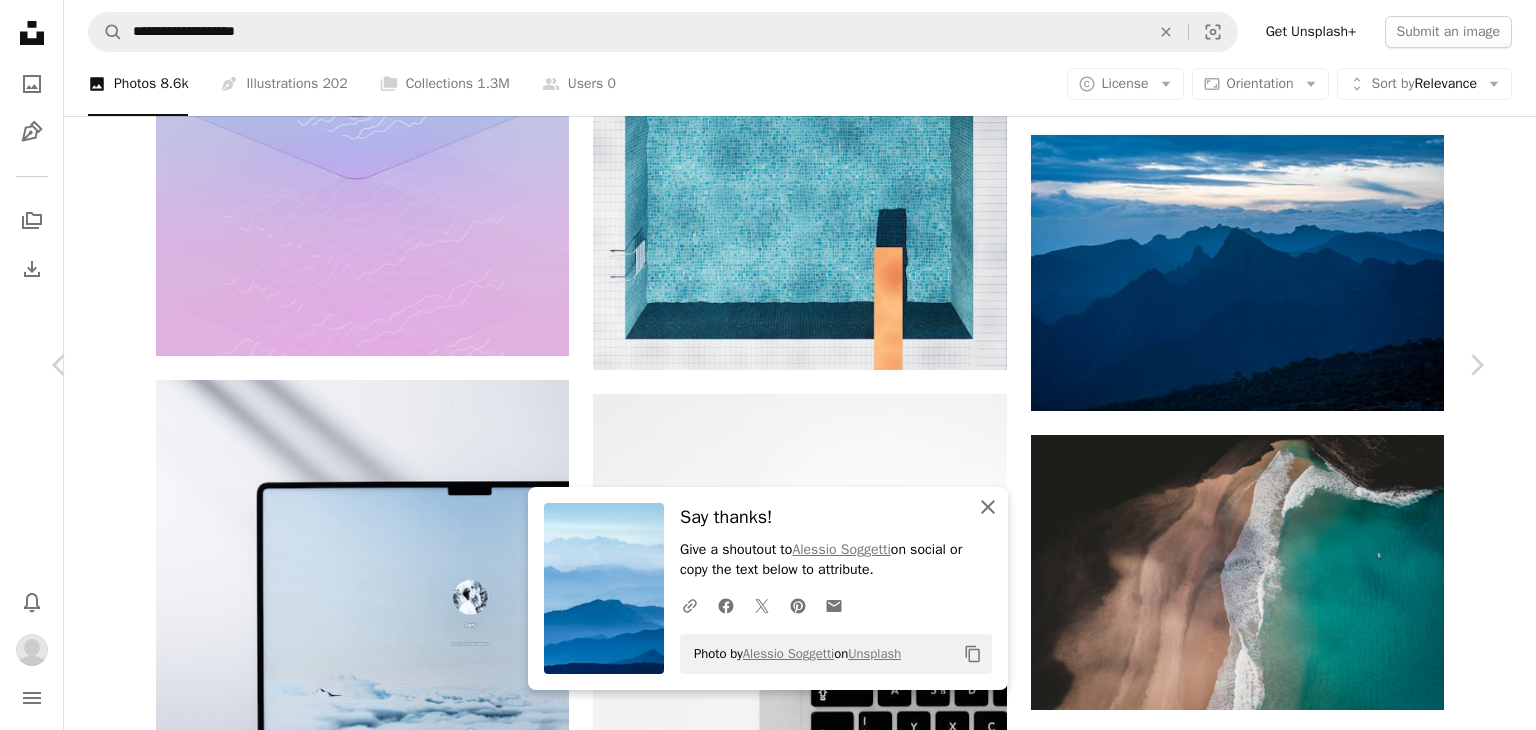 click on "An X shape" 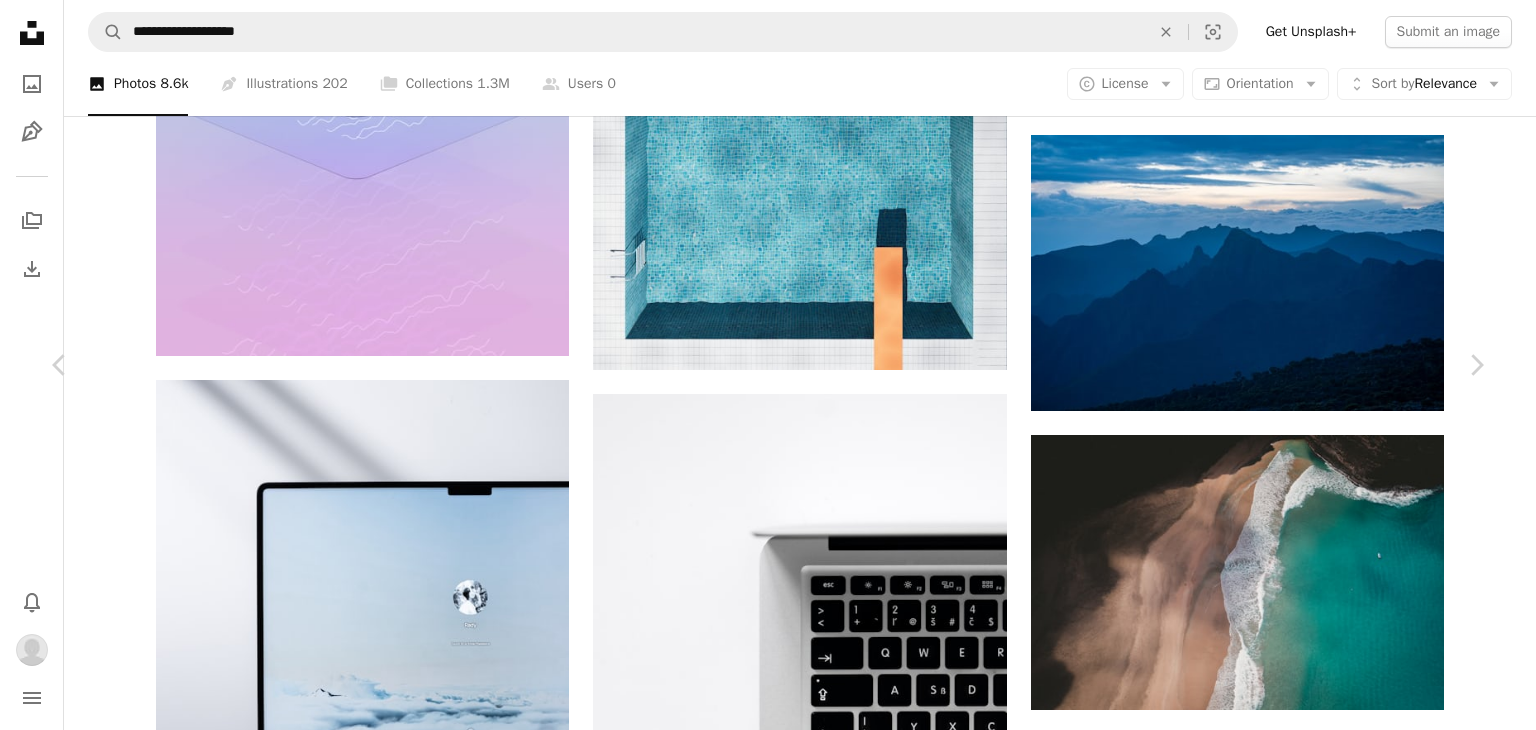 scroll, scrollTop: 1224, scrollLeft: 0, axis: vertical 